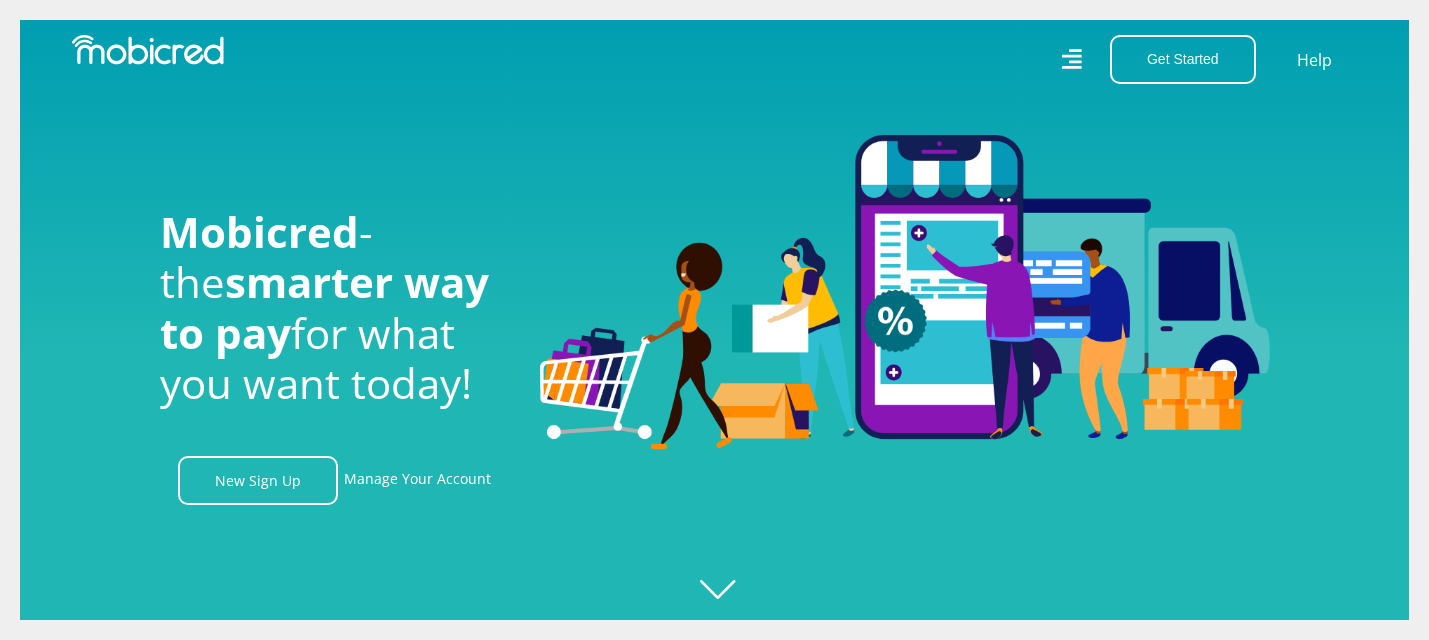 scroll, scrollTop: 0, scrollLeft: 0, axis: both 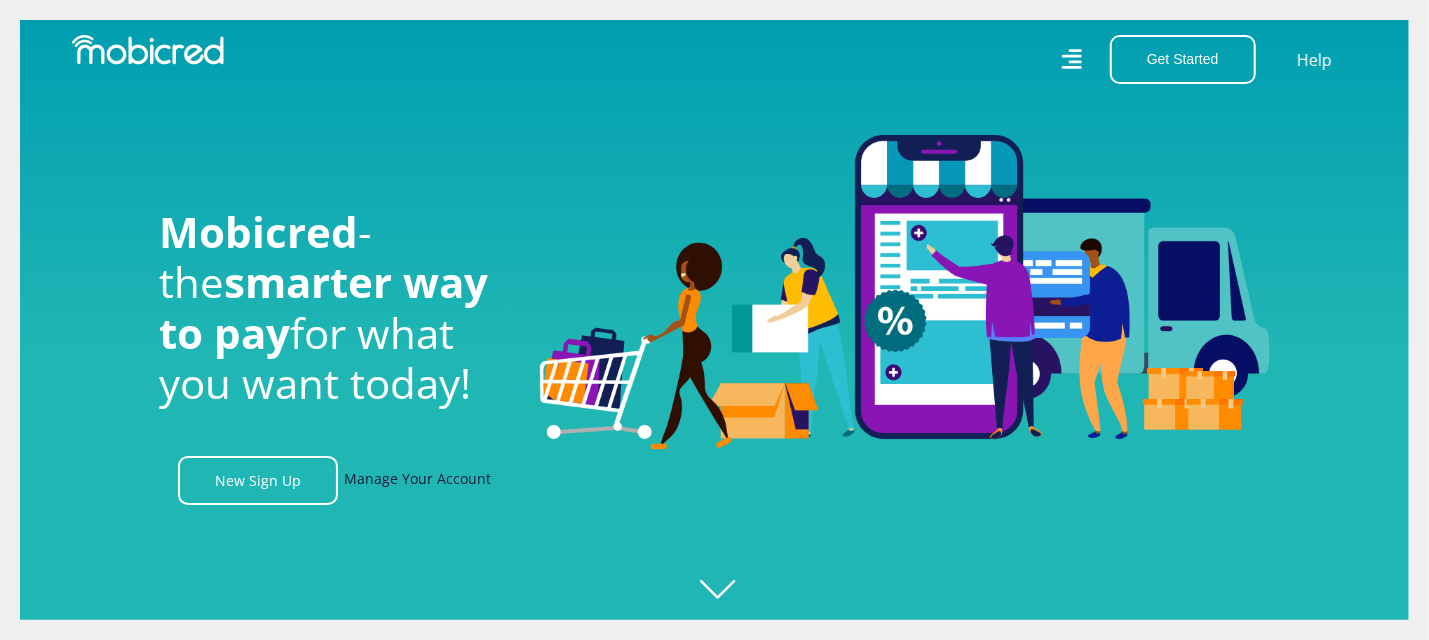 click on "Manage Your Account" at bounding box center (417, 480) 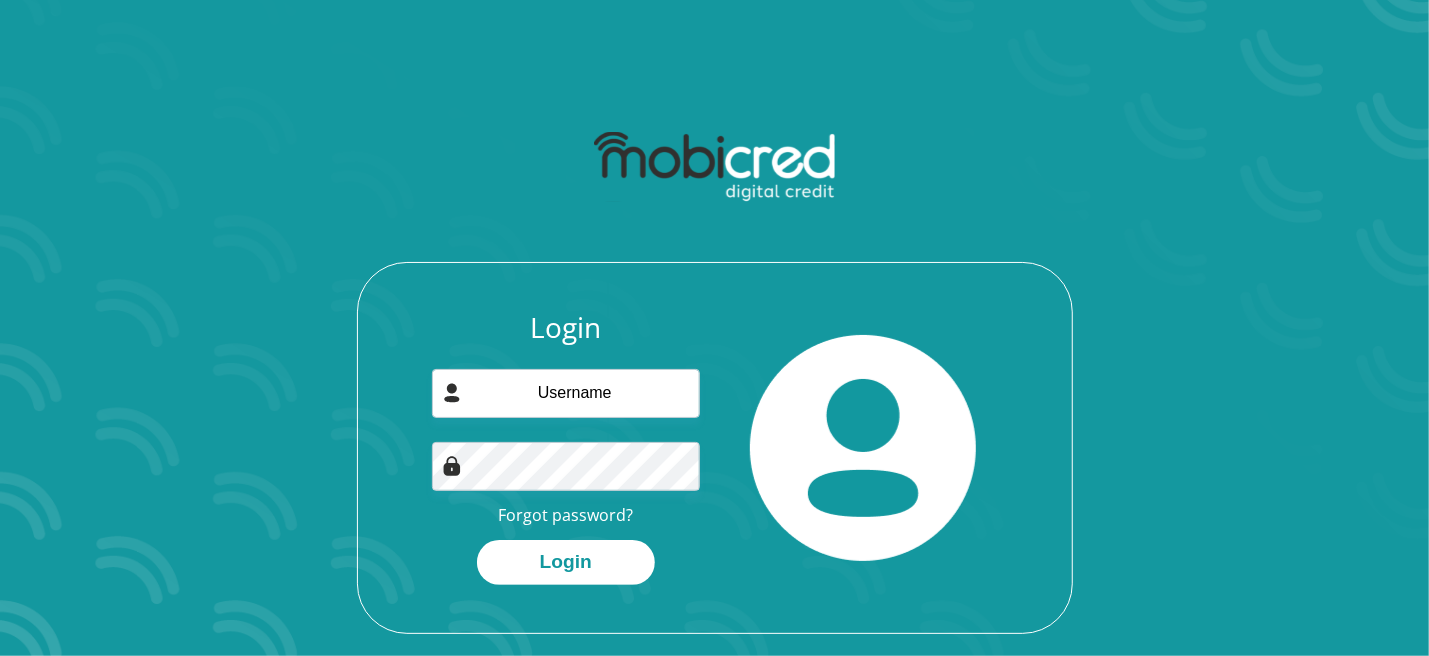 scroll, scrollTop: 100, scrollLeft: 0, axis: vertical 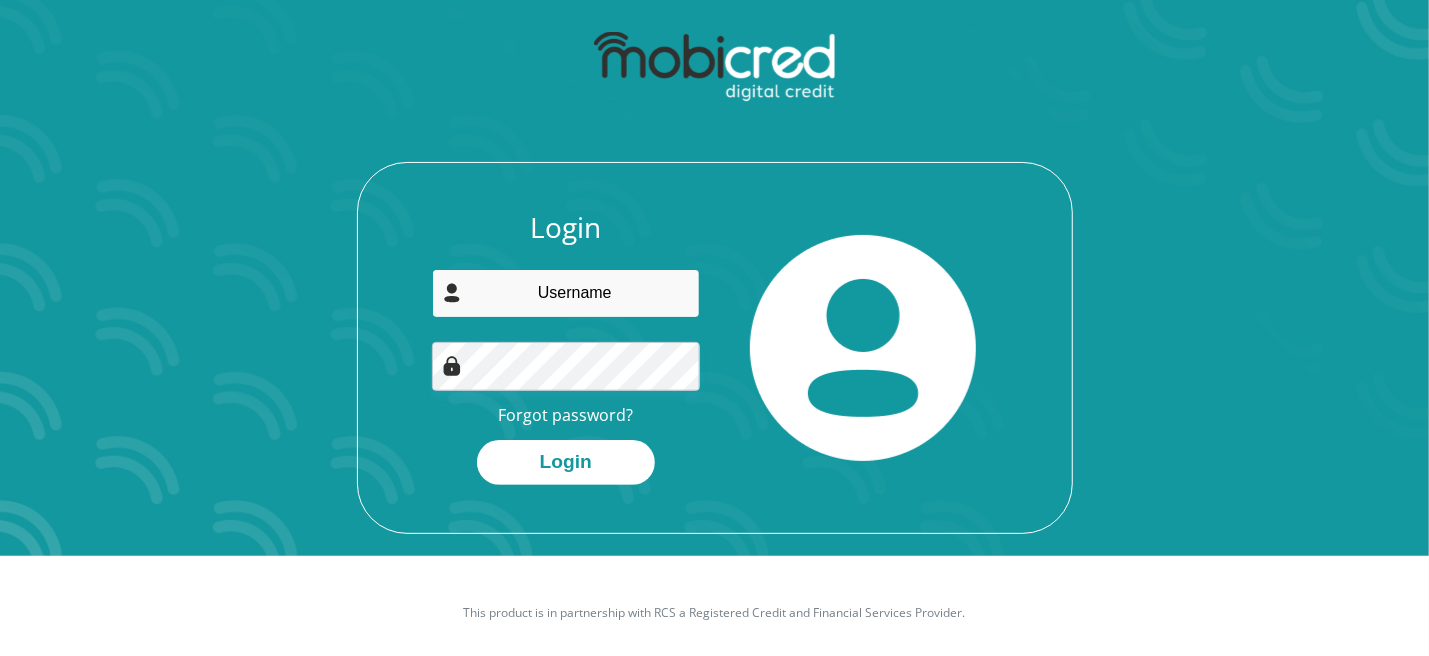 click at bounding box center (566, 293) 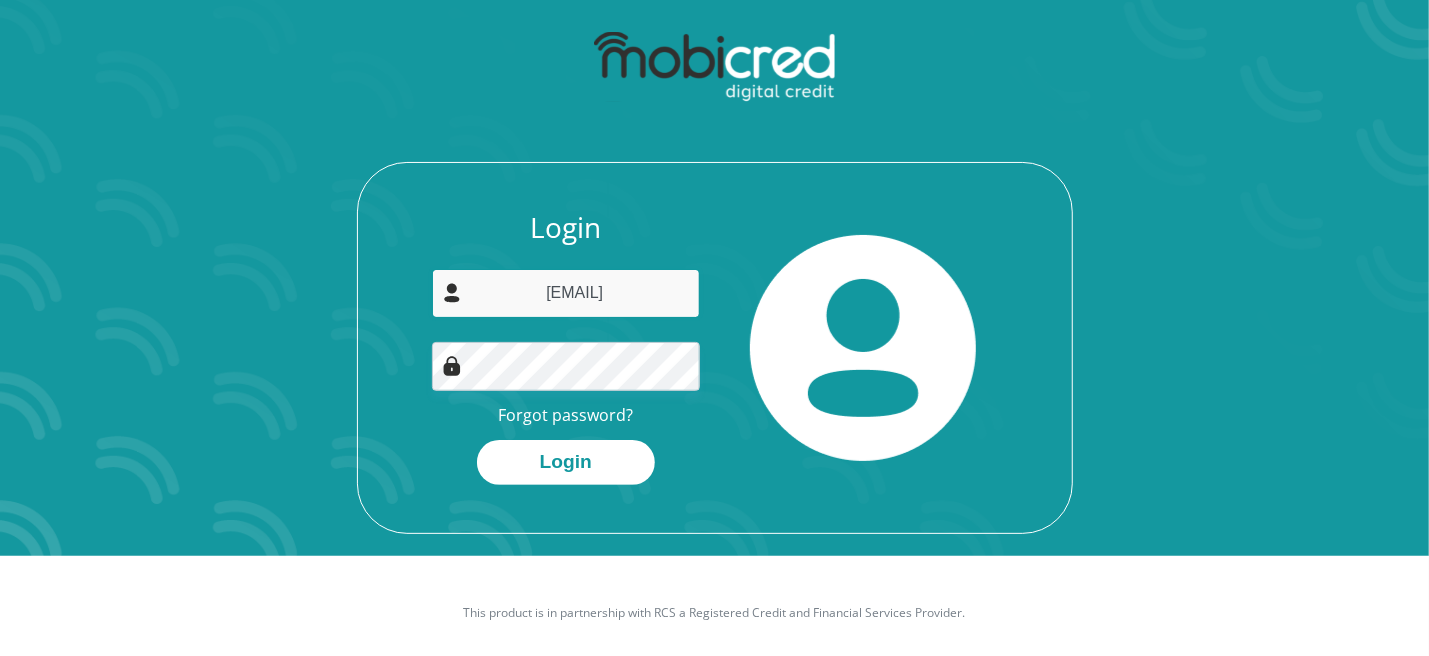 type on "andrijennings@gmail.com" 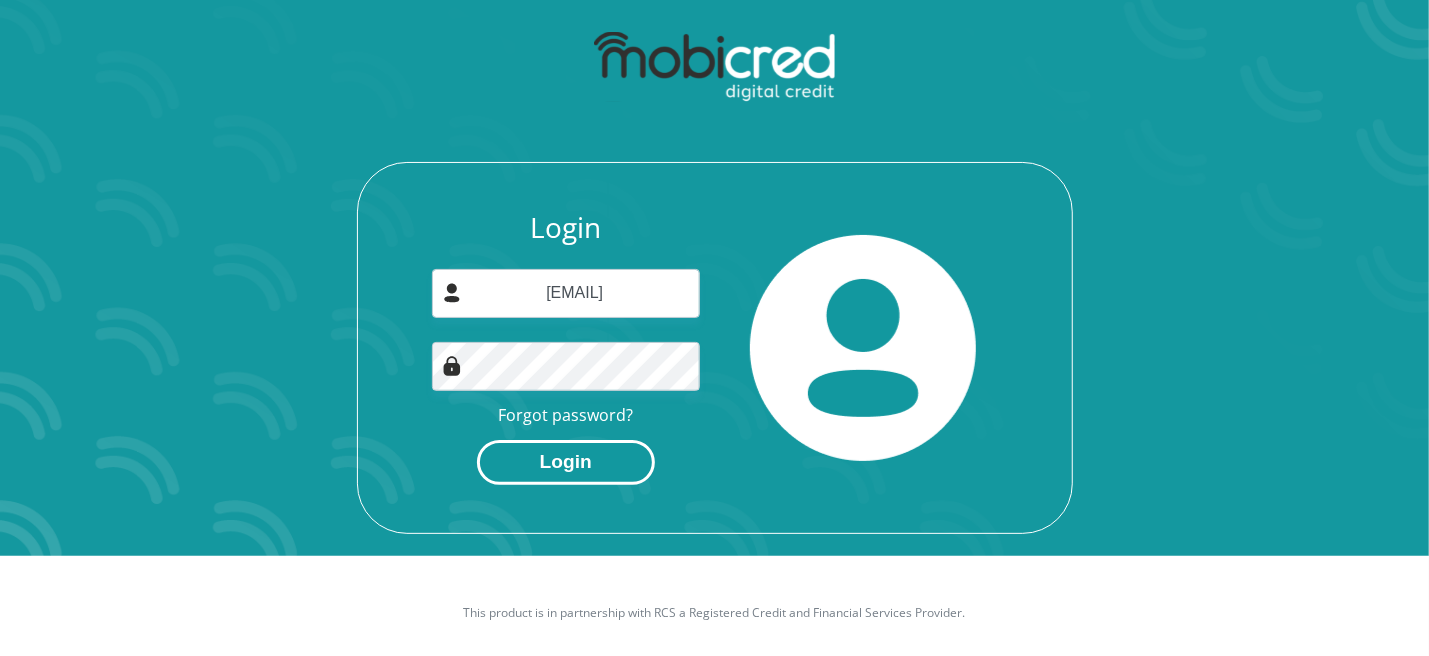 click on "Login" at bounding box center [566, 462] 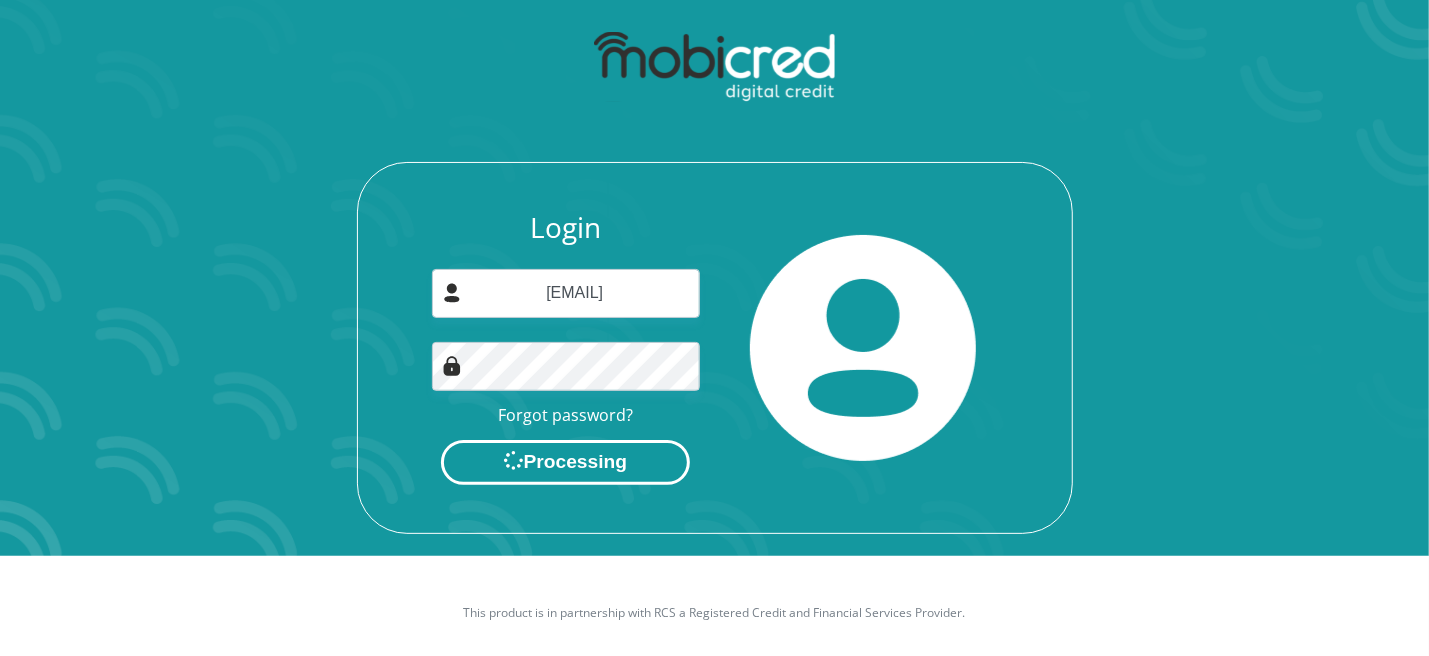 scroll, scrollTop: 0, scrollLeft: 0, axis: both 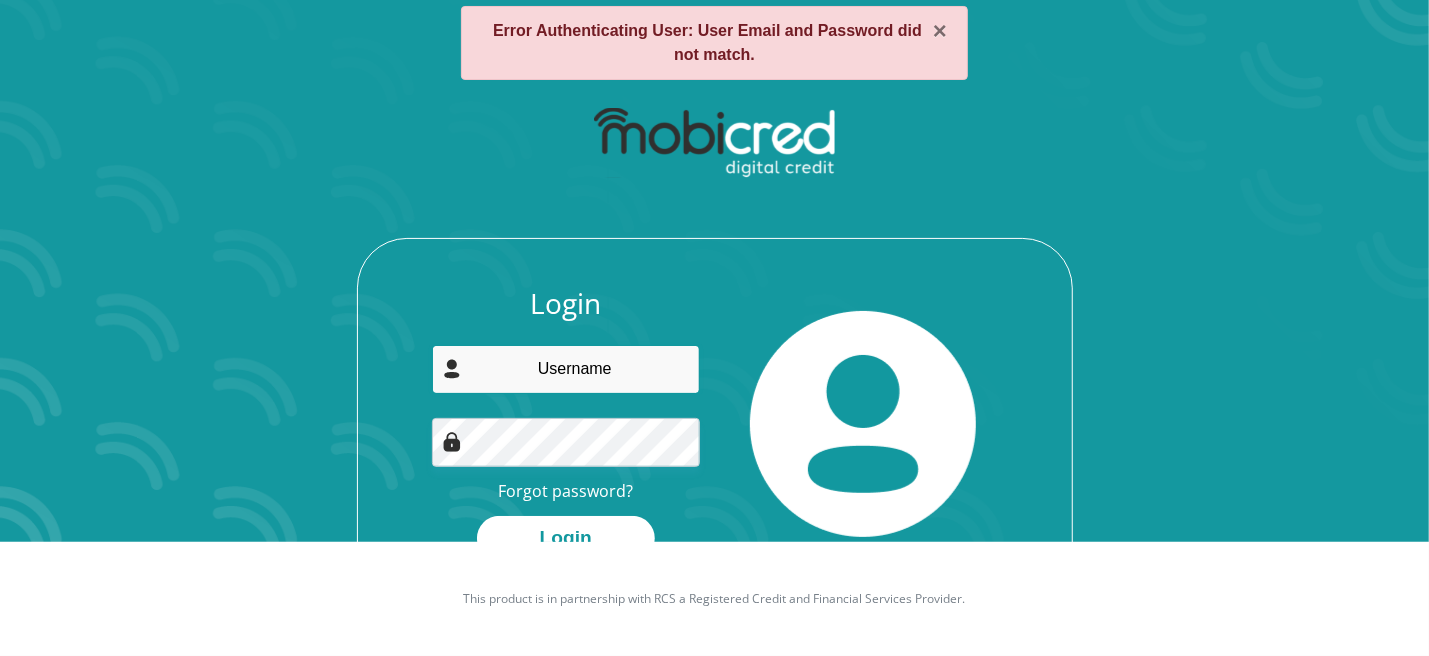 click at bounding box center (566, 369) 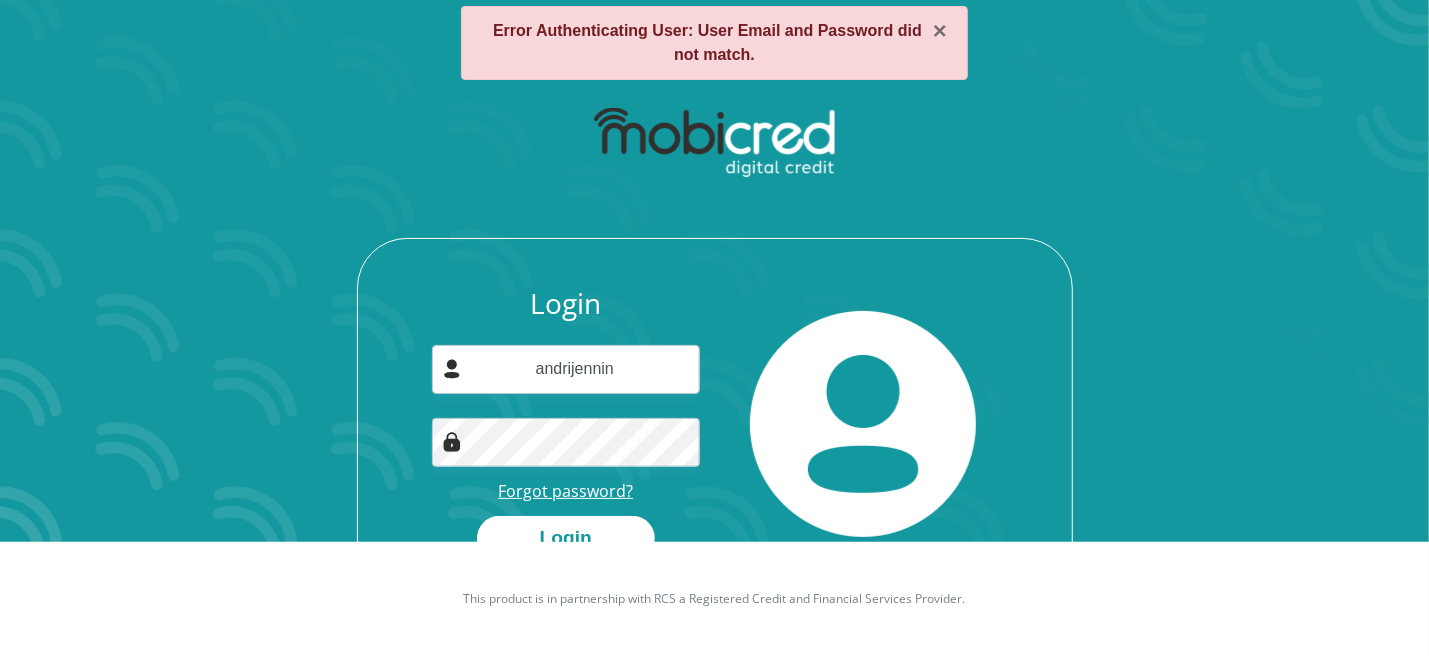 click on "Forgot password?" at bounding box center [565, 491] 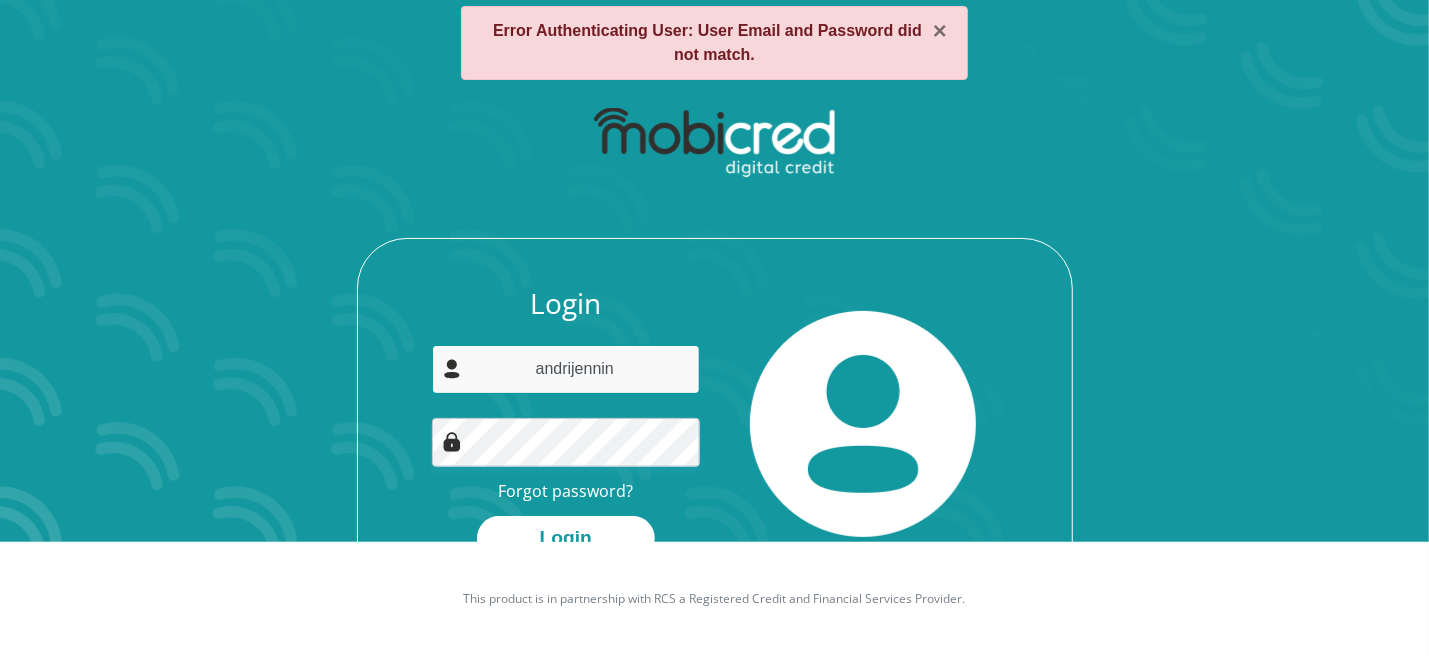 drag, startPoint x: 623, startPoint y: 377, endPoint x: 639, endPoint y: 372, distance: 16.763054 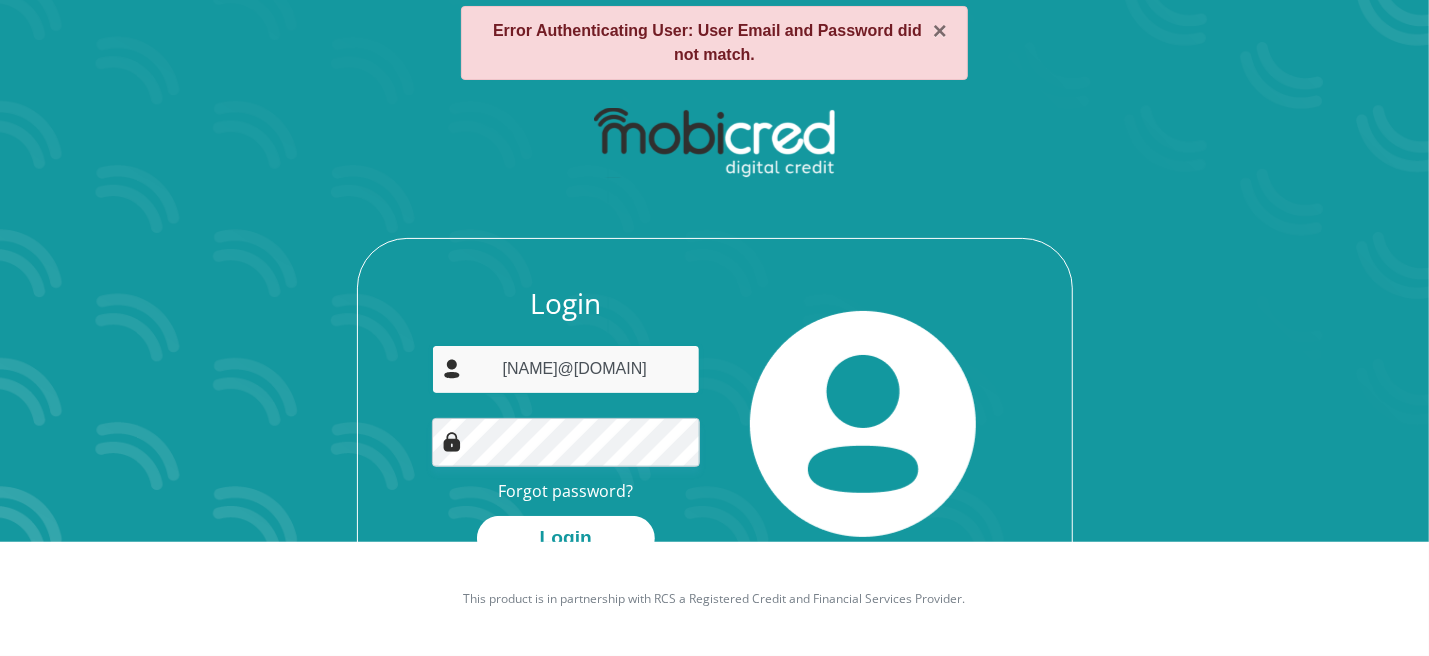 type on "[EMAIL]" 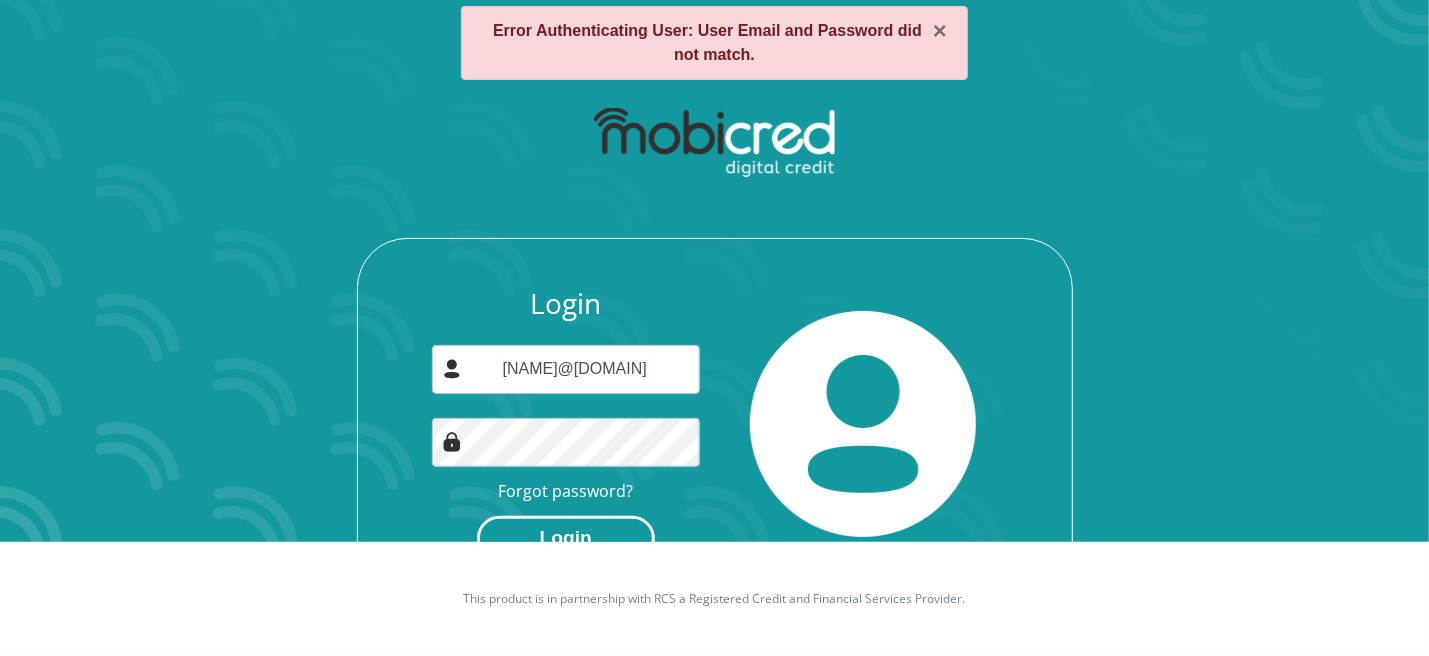 click on "Login" at bounding box center (566, 538) 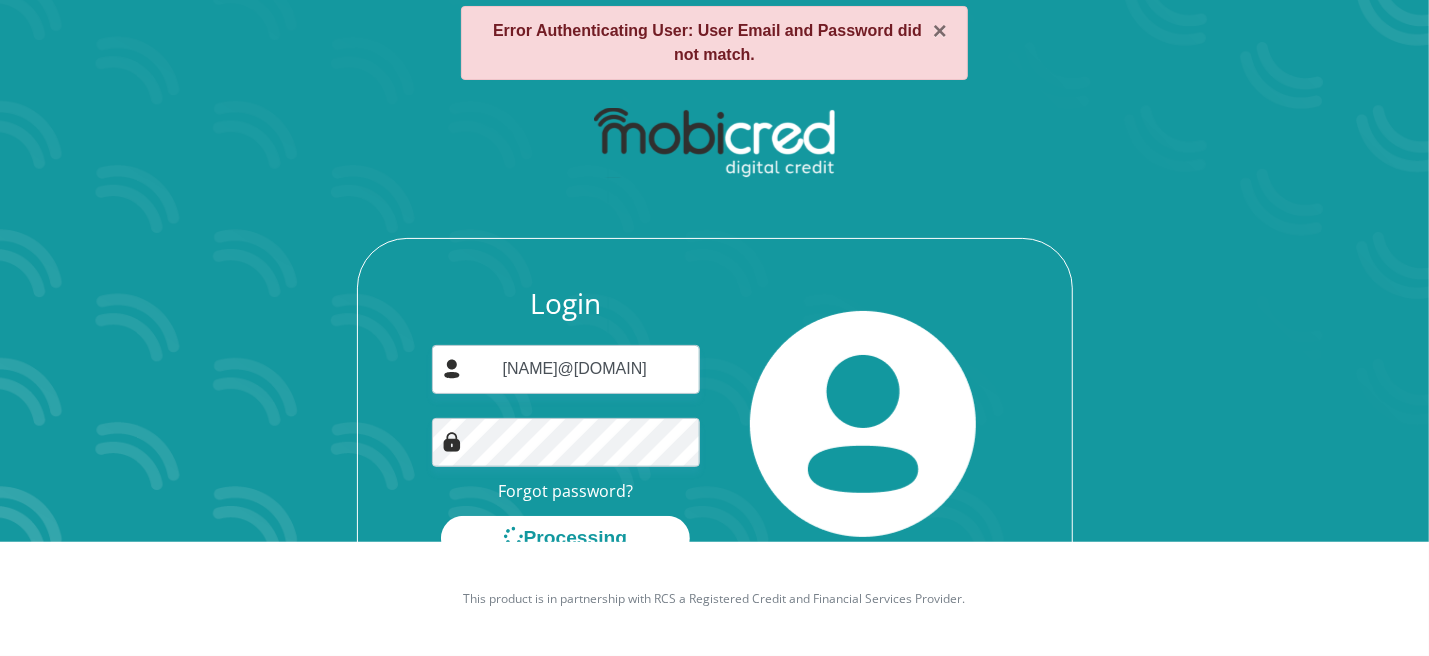 scroll, scrollTop: 0, scrollLeft: 0, axis: both 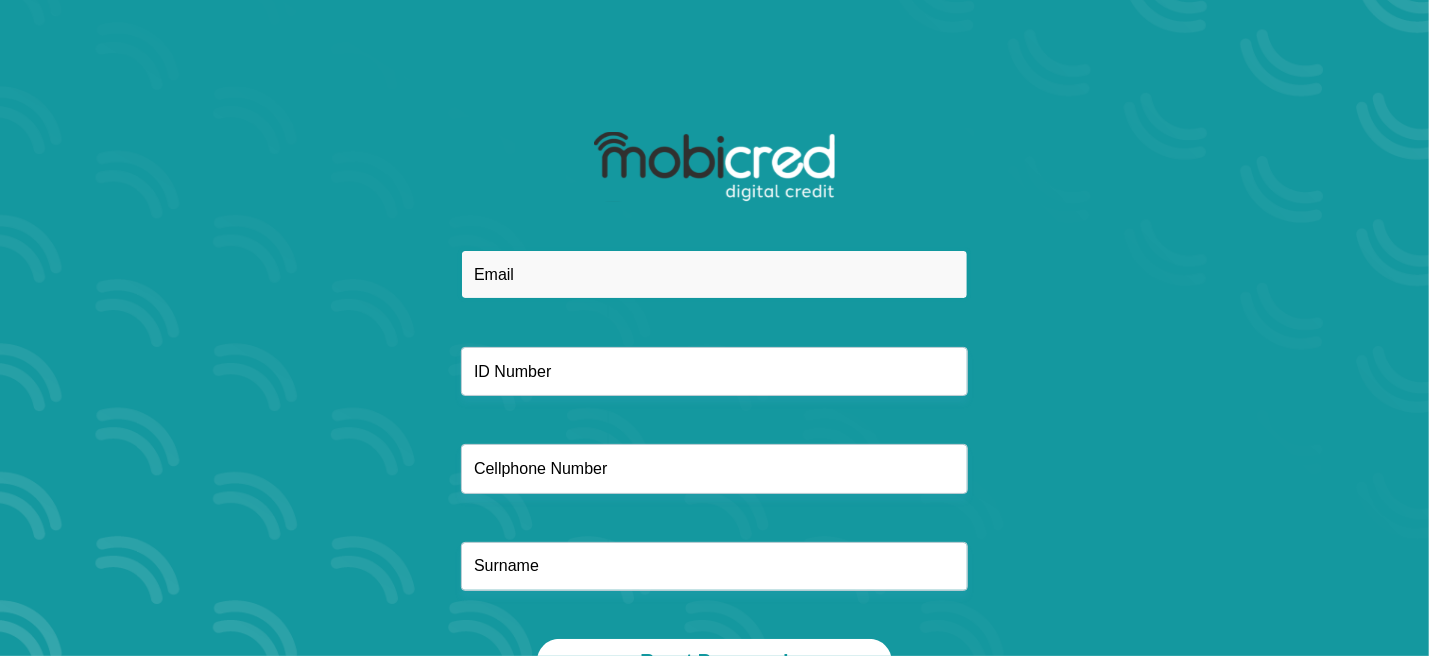 click at bounding box center [714, 274] 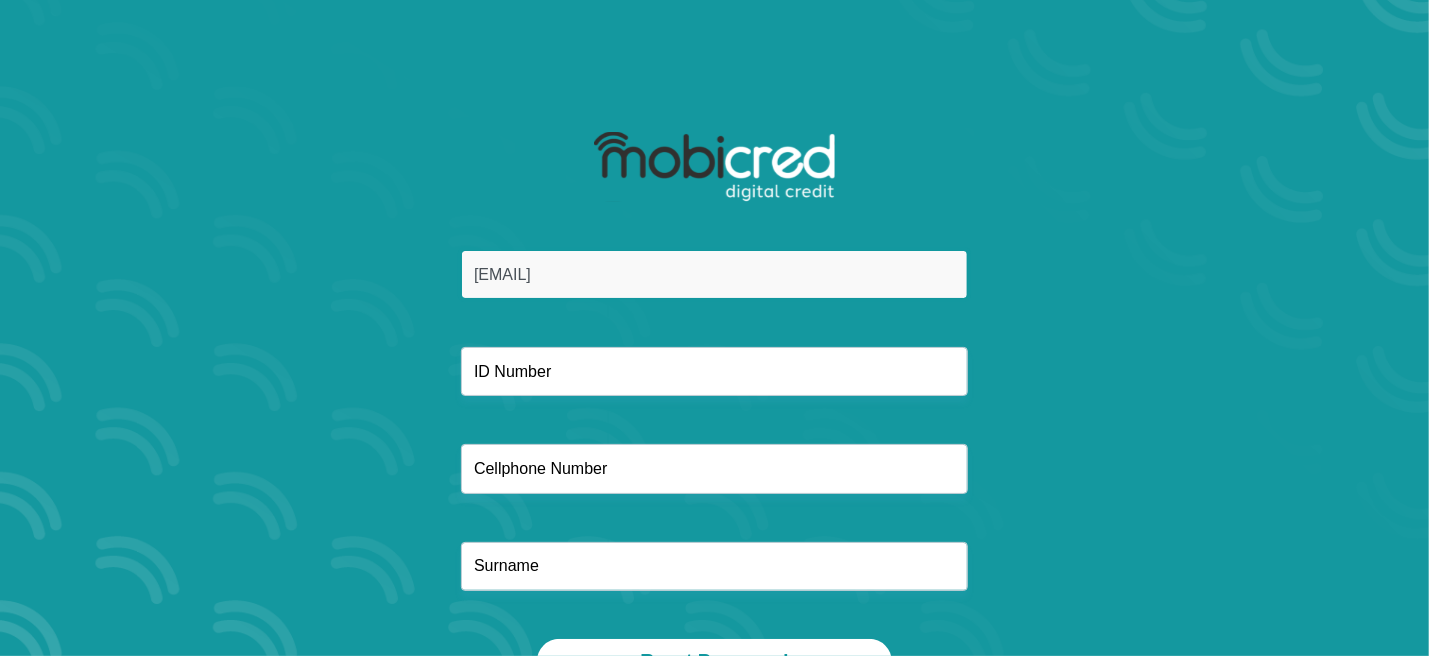 type on "[EMAIL]" 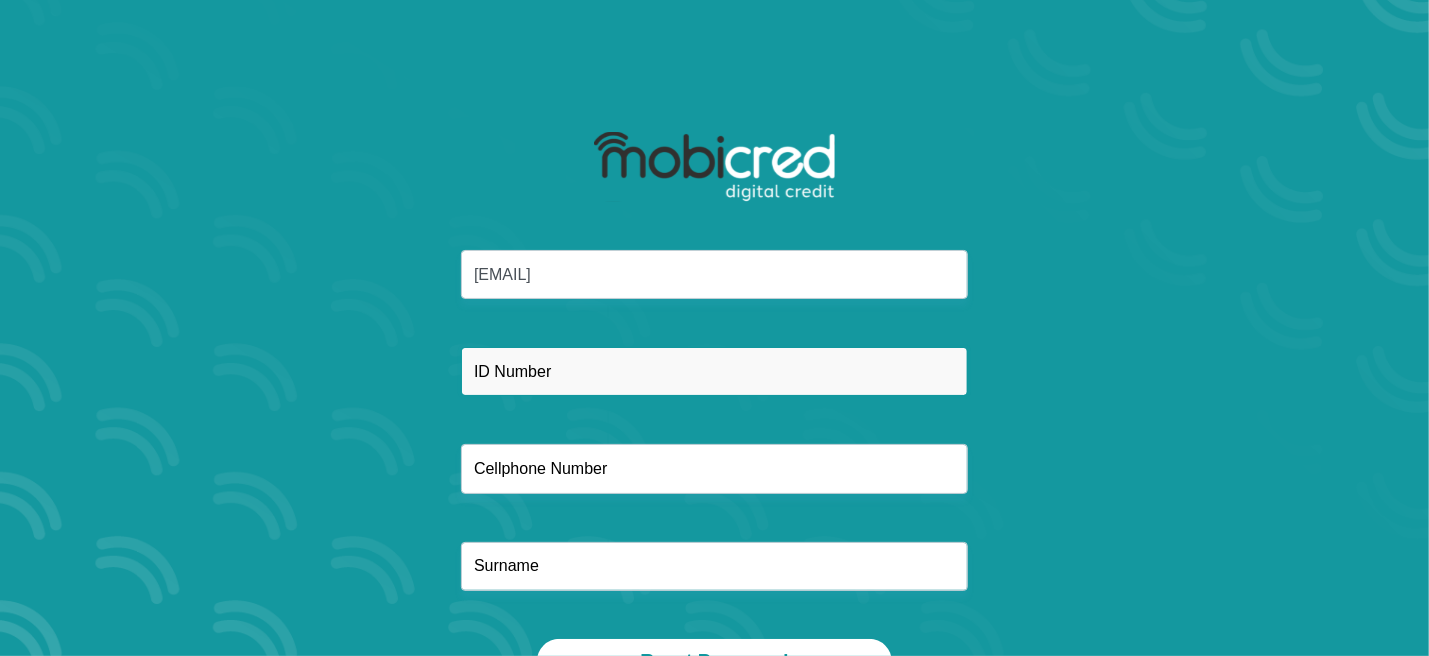 click at bounding box center (714, 371) 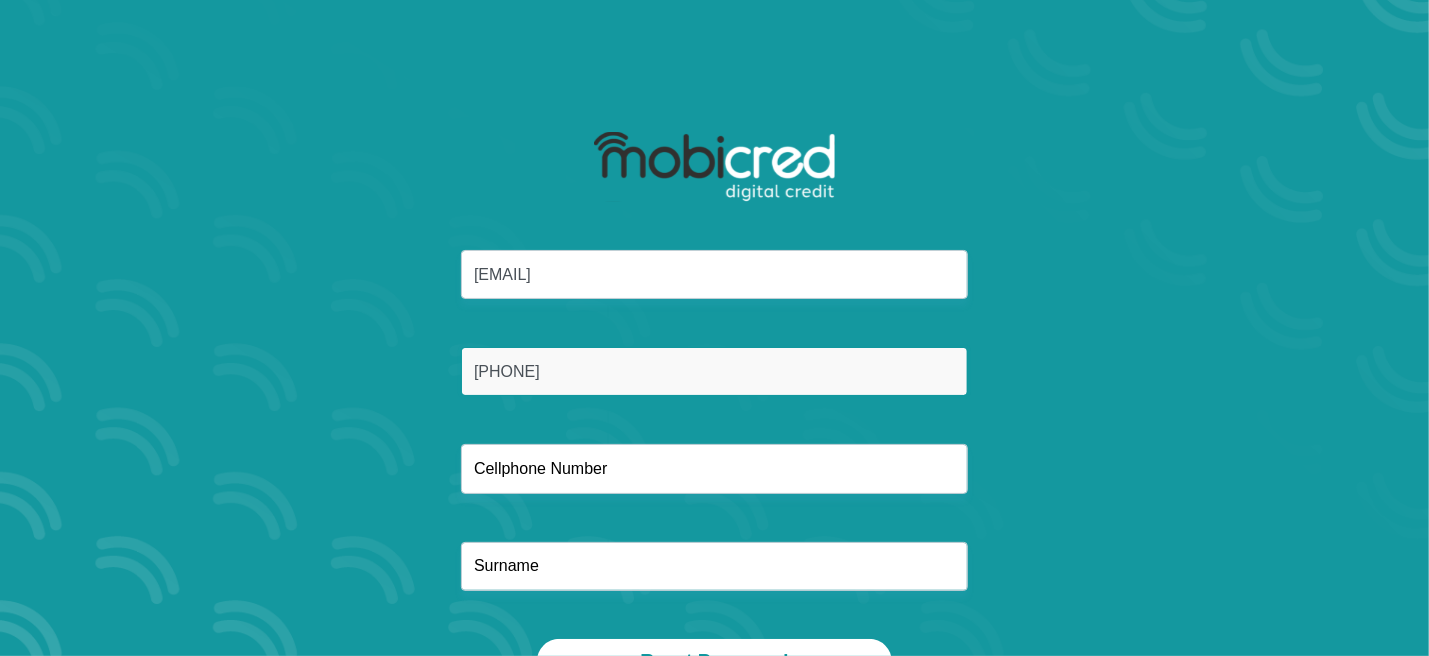type on "8804050112082" 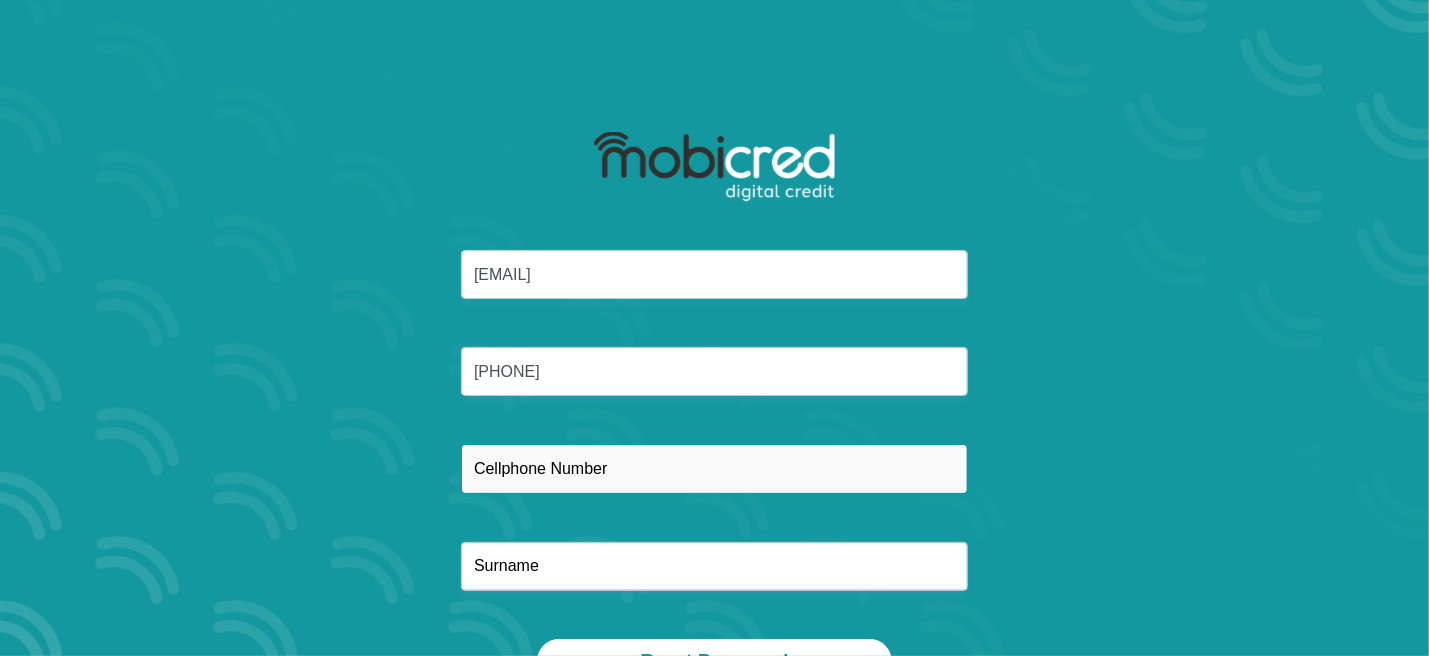 click at bounding box center [714, 468] 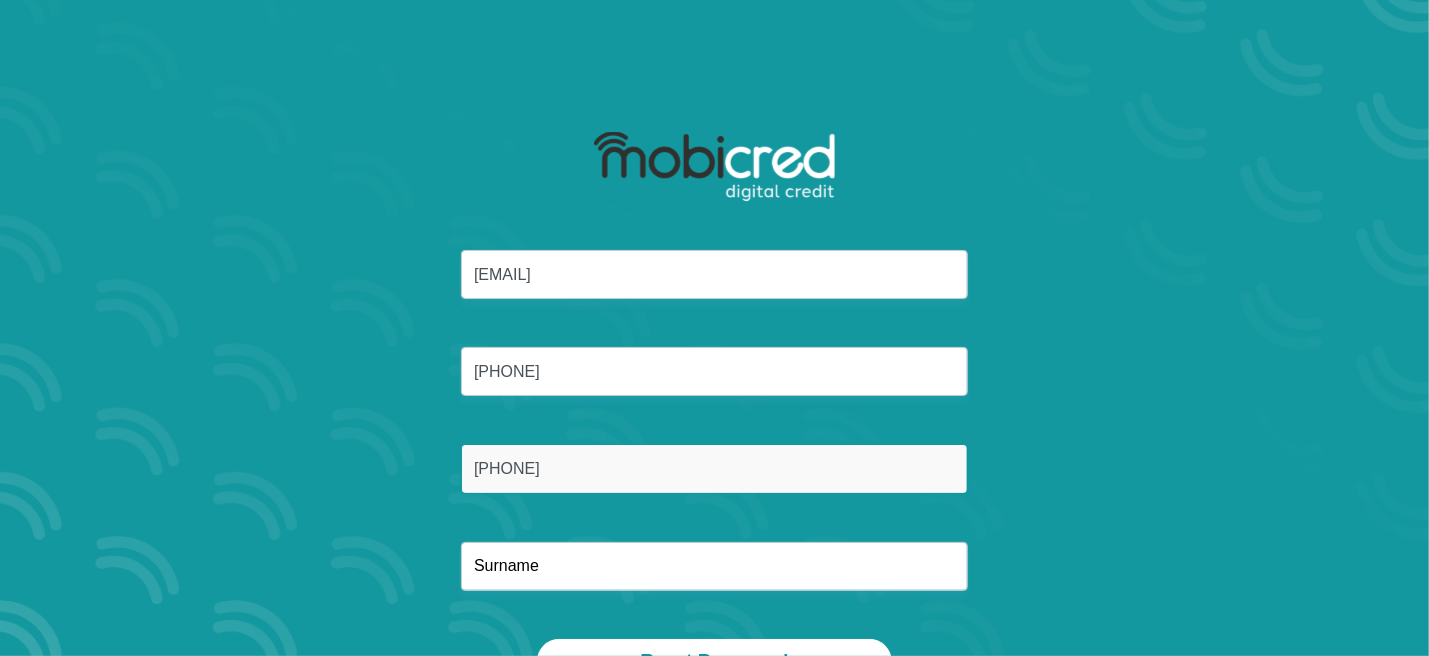 type on "0728369007" 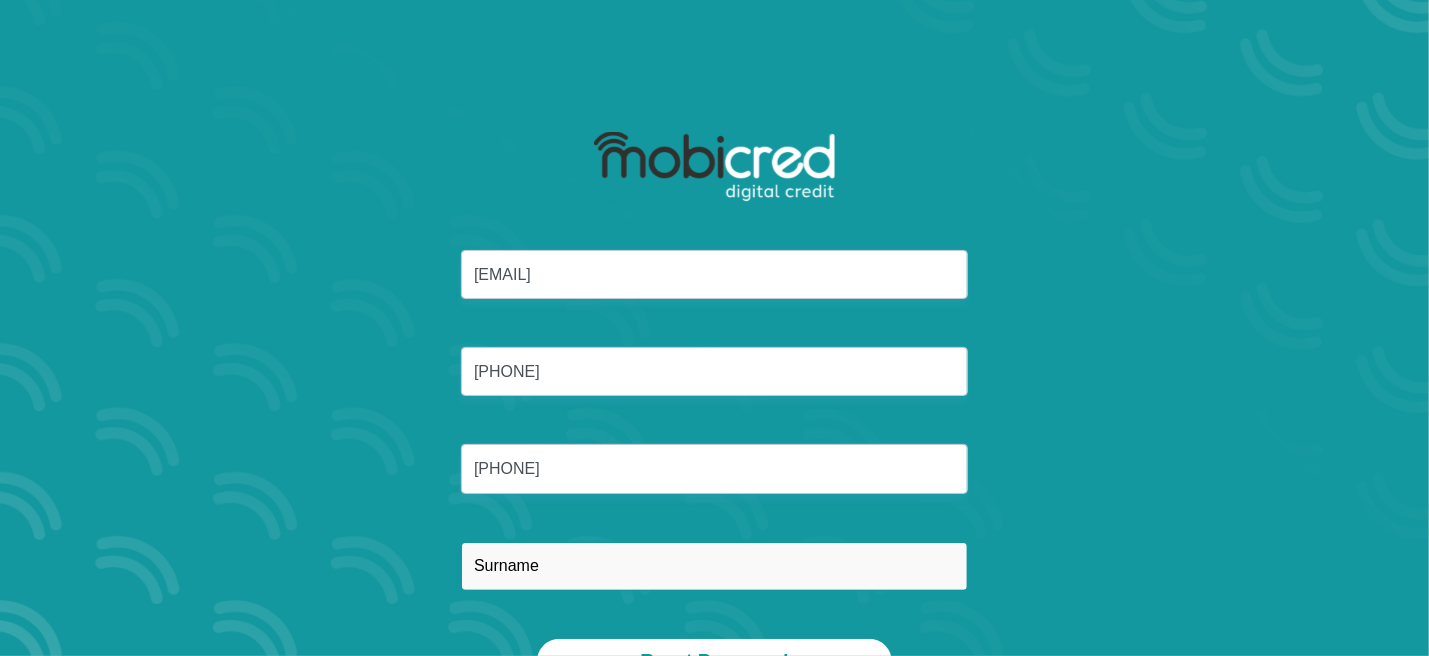 click at bounding box center [714, 566] 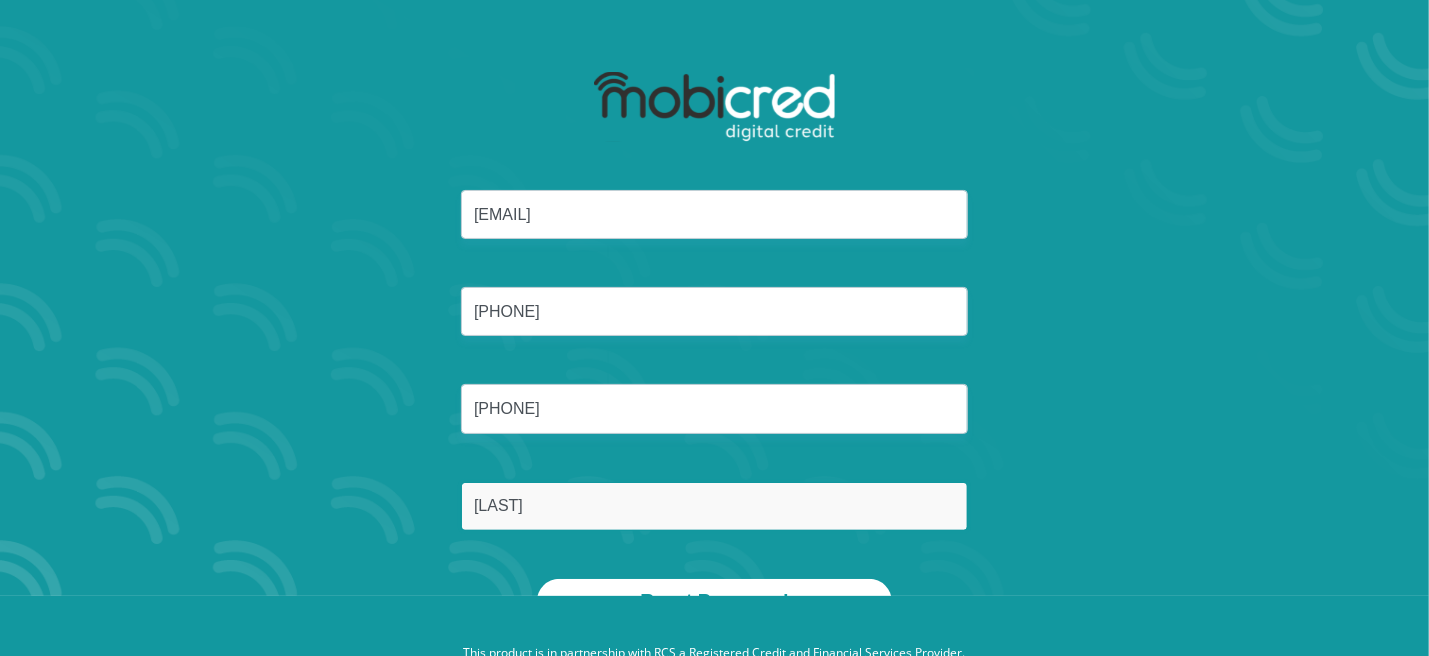 scroll, scrollTop: 114, scrollLeft: 0, axis: vertical 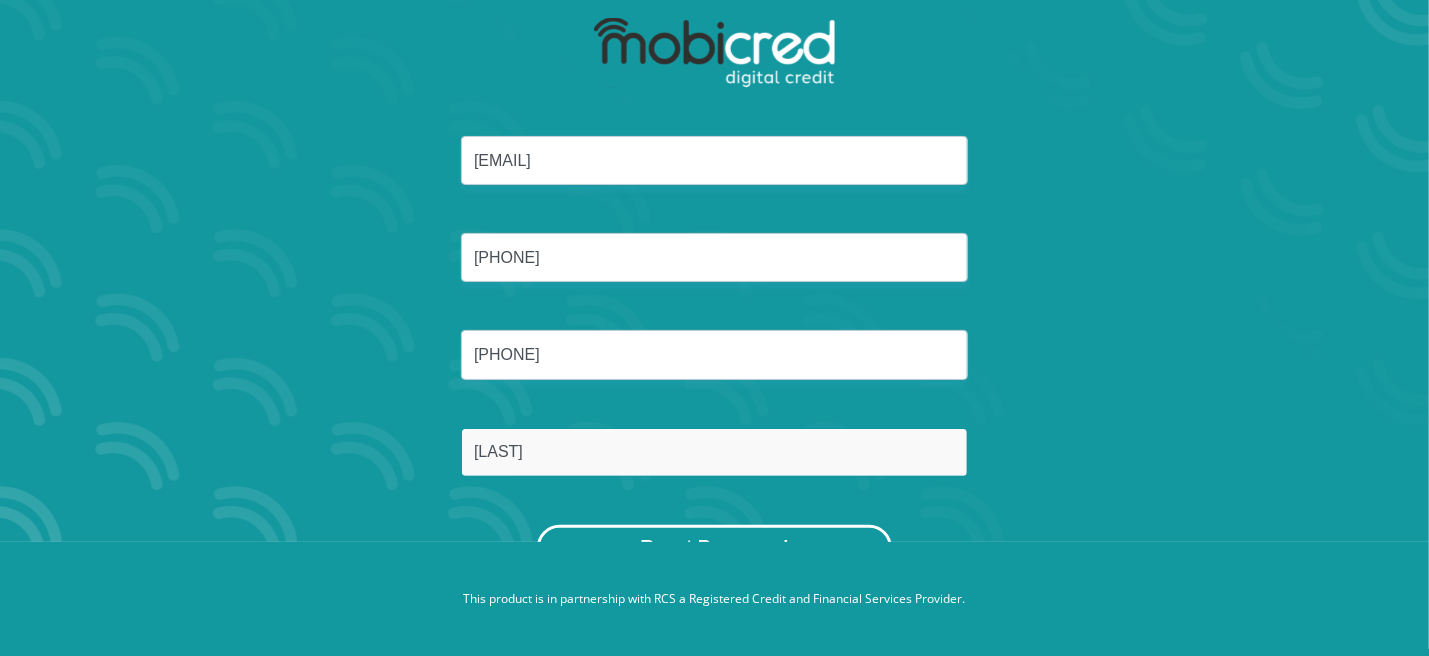 type on "Jennings" 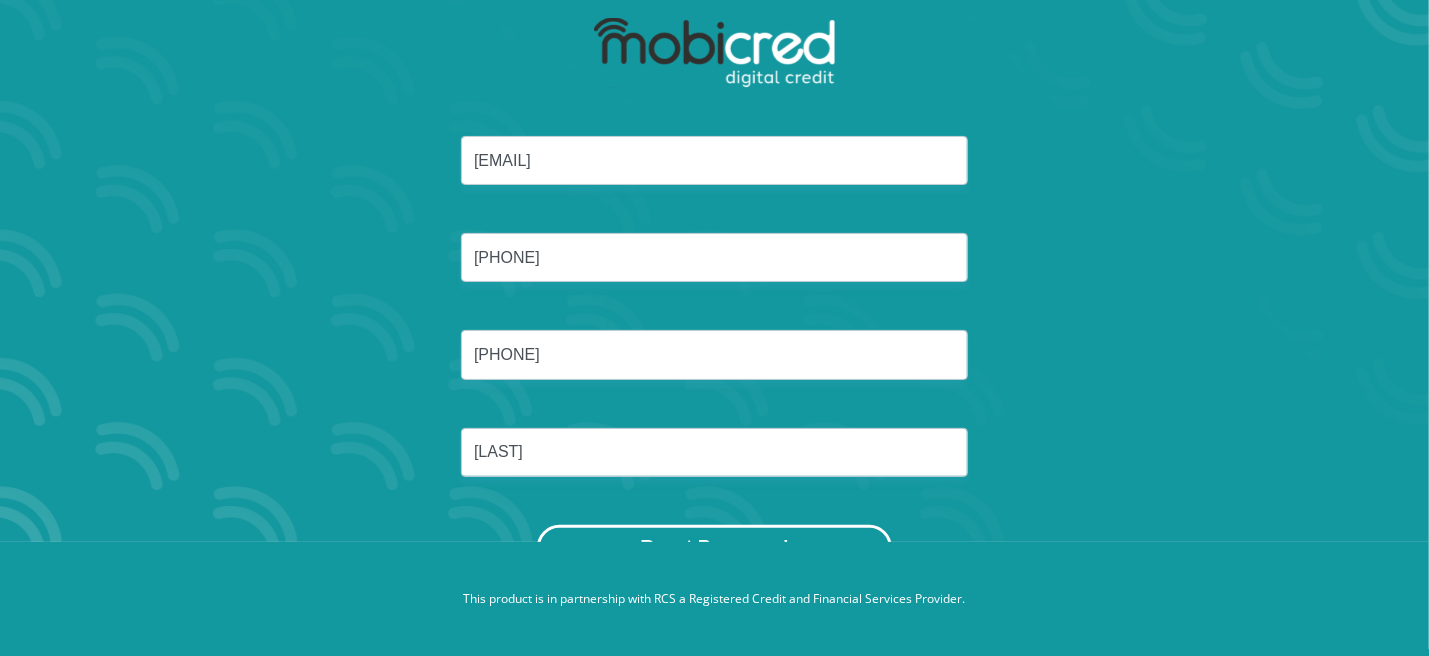 click on "Reset Password" at bounding box center (714, 547) 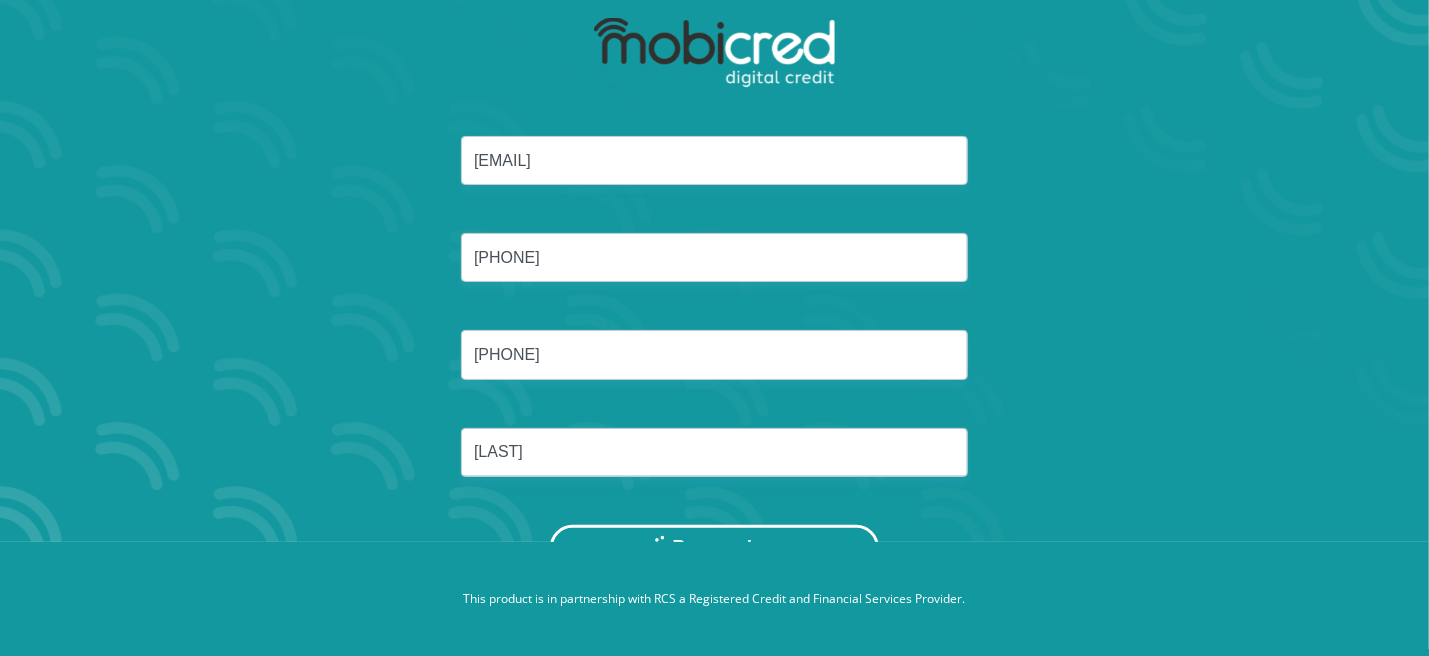 scroll, scrollTop: 0, scrollLeft: 0, axis: both 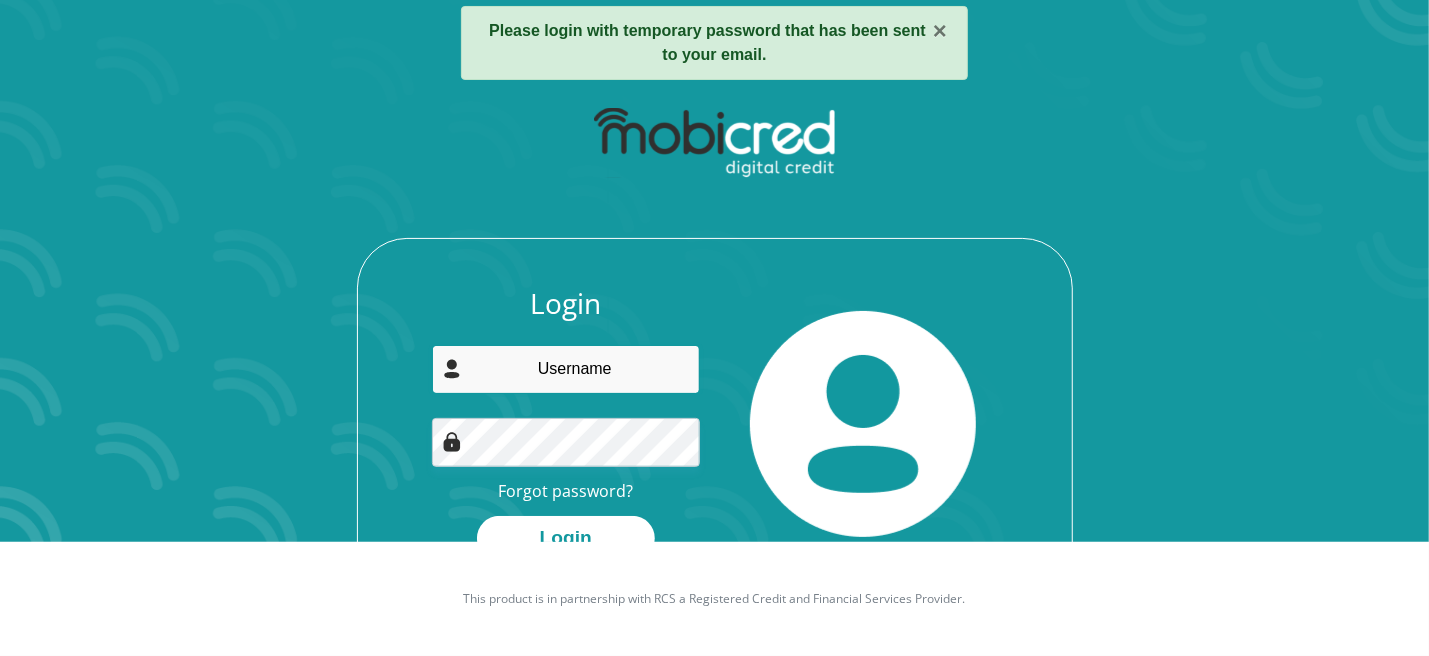 click at bounding box center (566, 369) 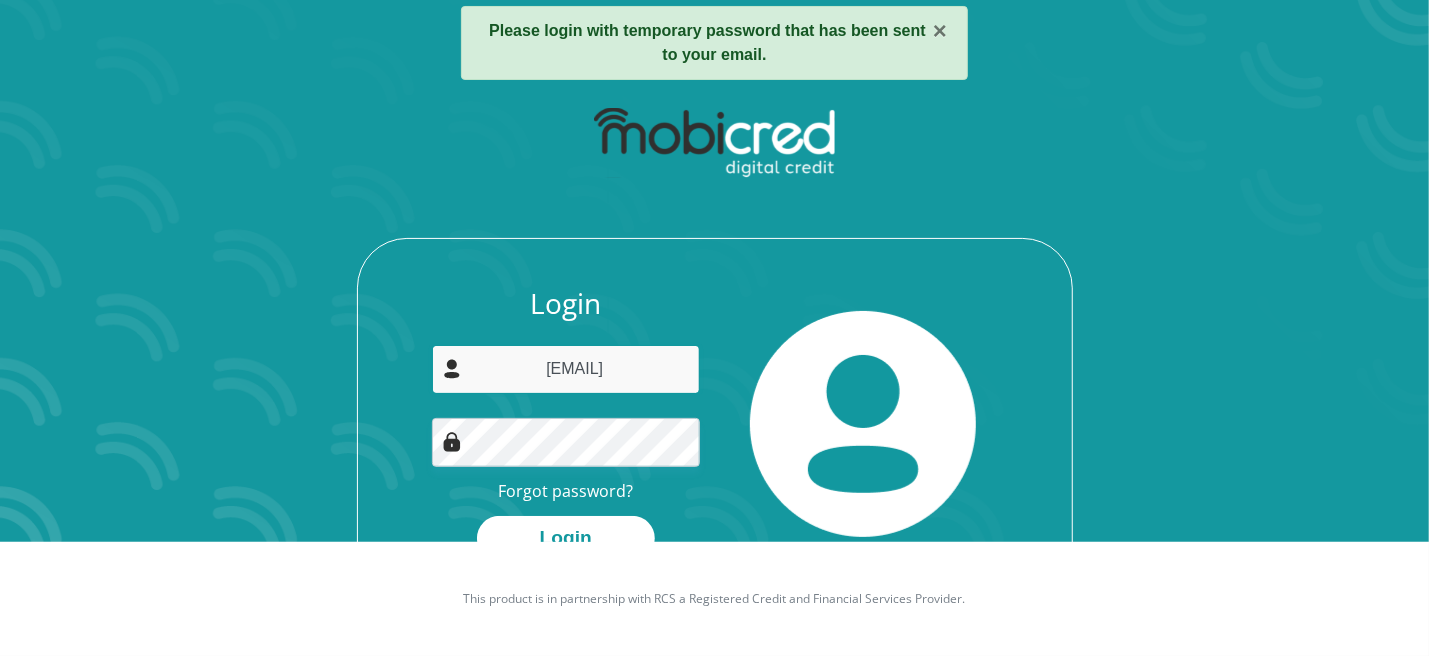 type on "[EMAIL]" 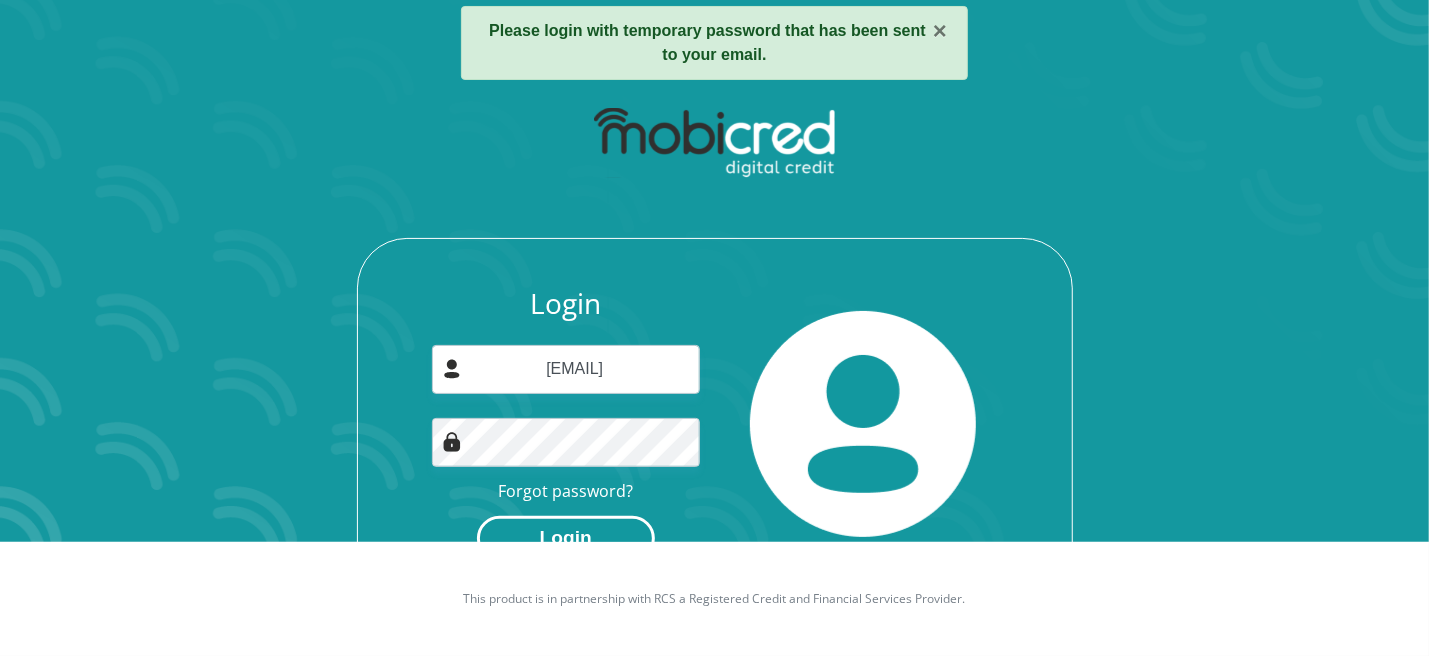 click on "Login" at bounding box center (566, 538) 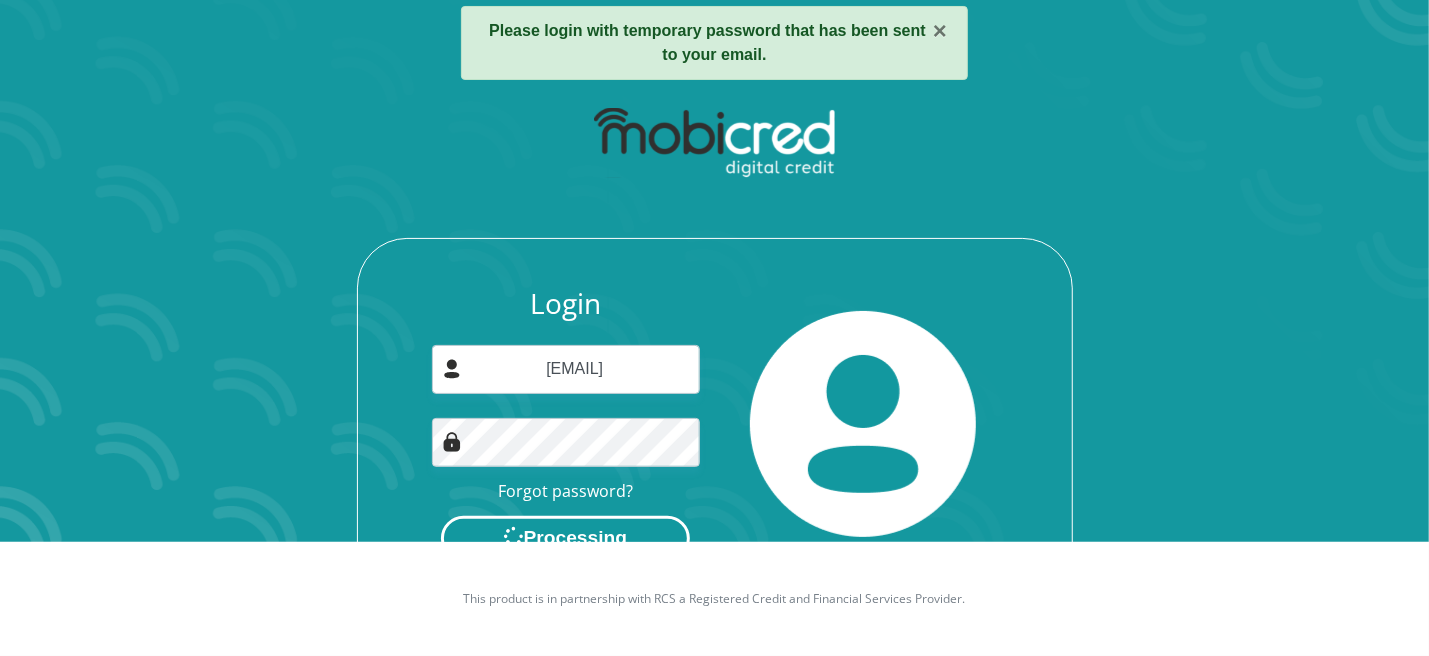 scroll, scrollTop: 0, scrollLeft: 0, axis: both 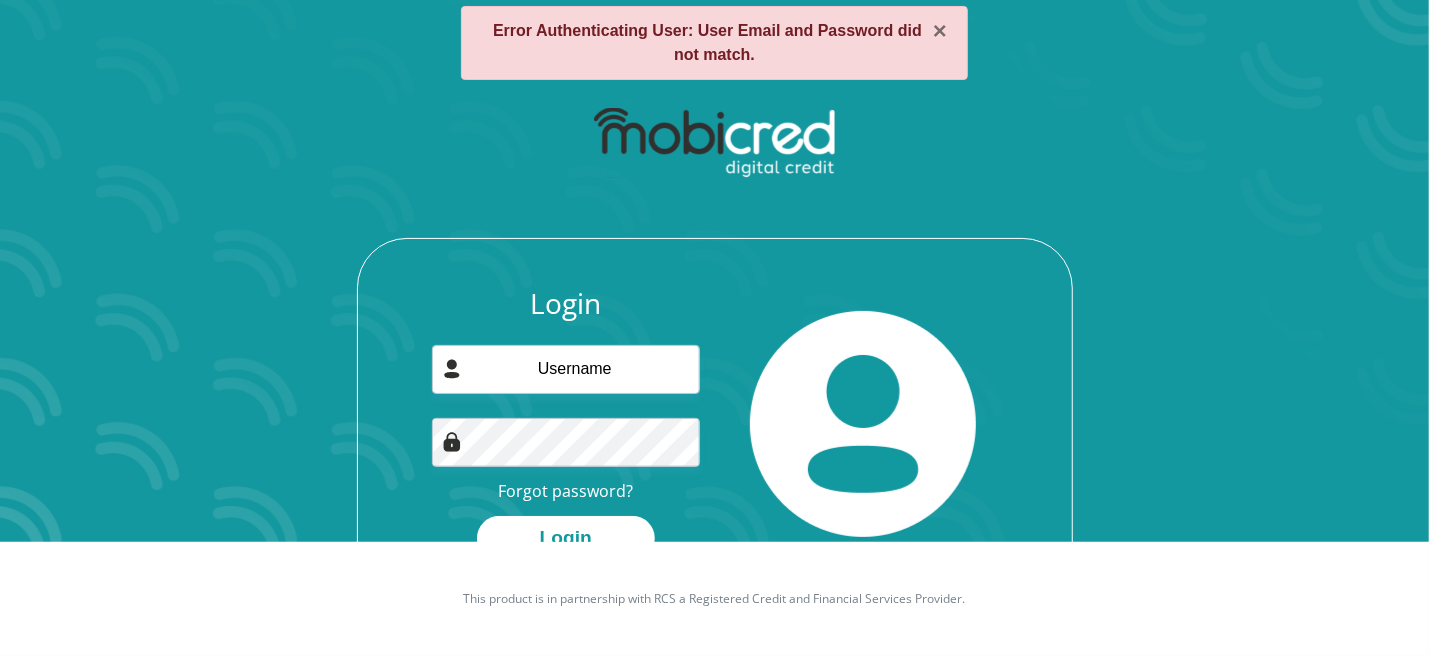 click on "Login
Forgot password?
Login" at bounding box center [566, 424] 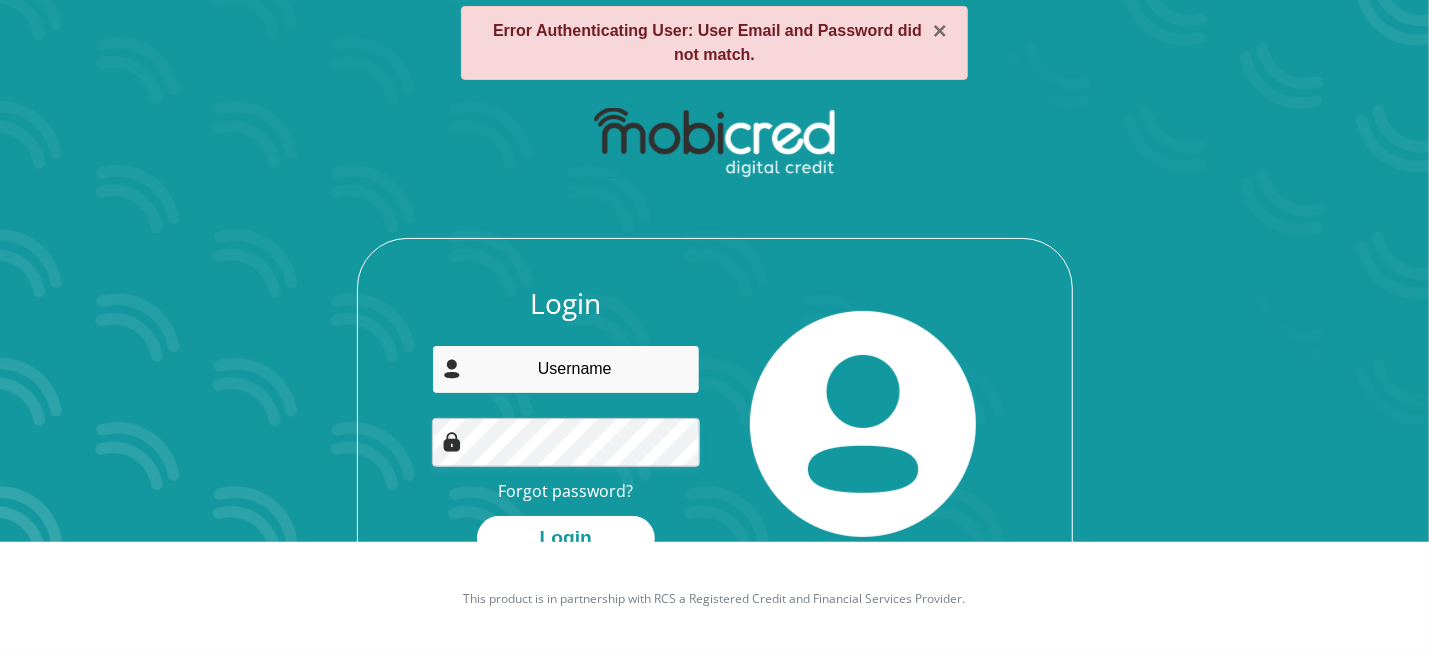 click at bounding box center [566, 369] 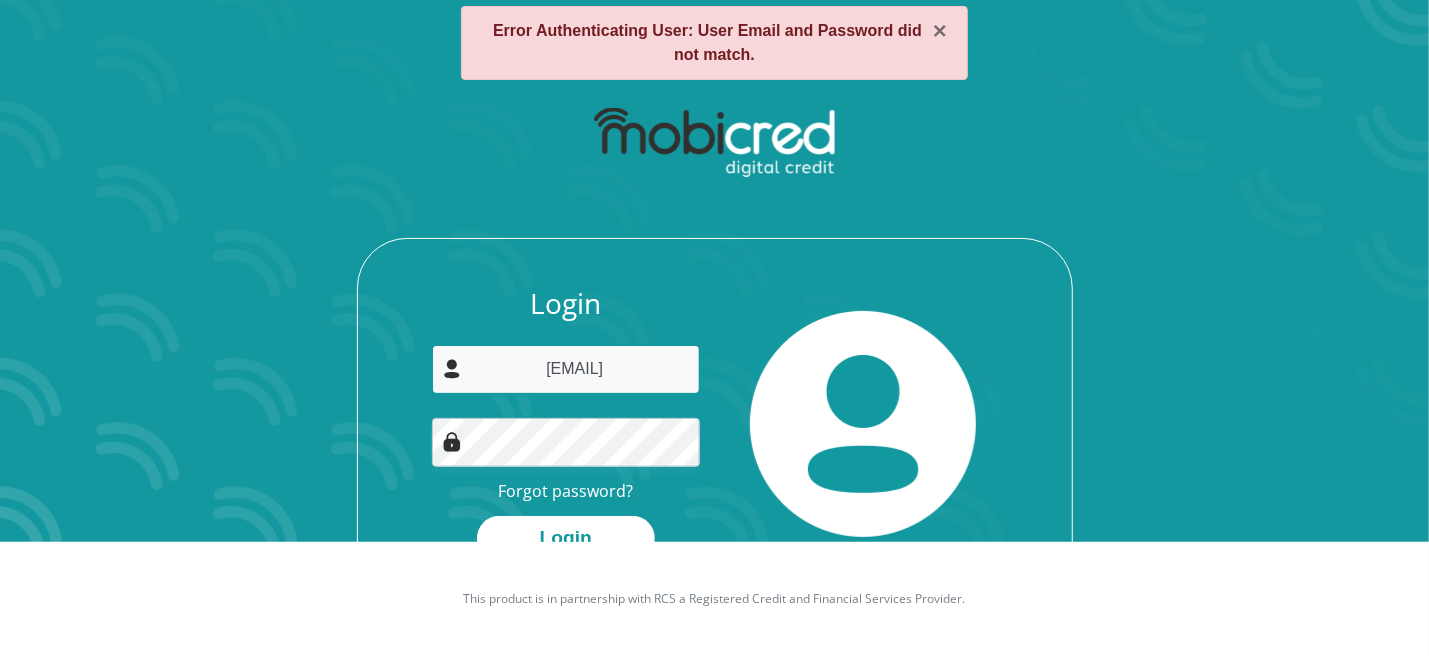 click on "[USERNAME]@[DOMAIN]" at bounding box center [566, 369] 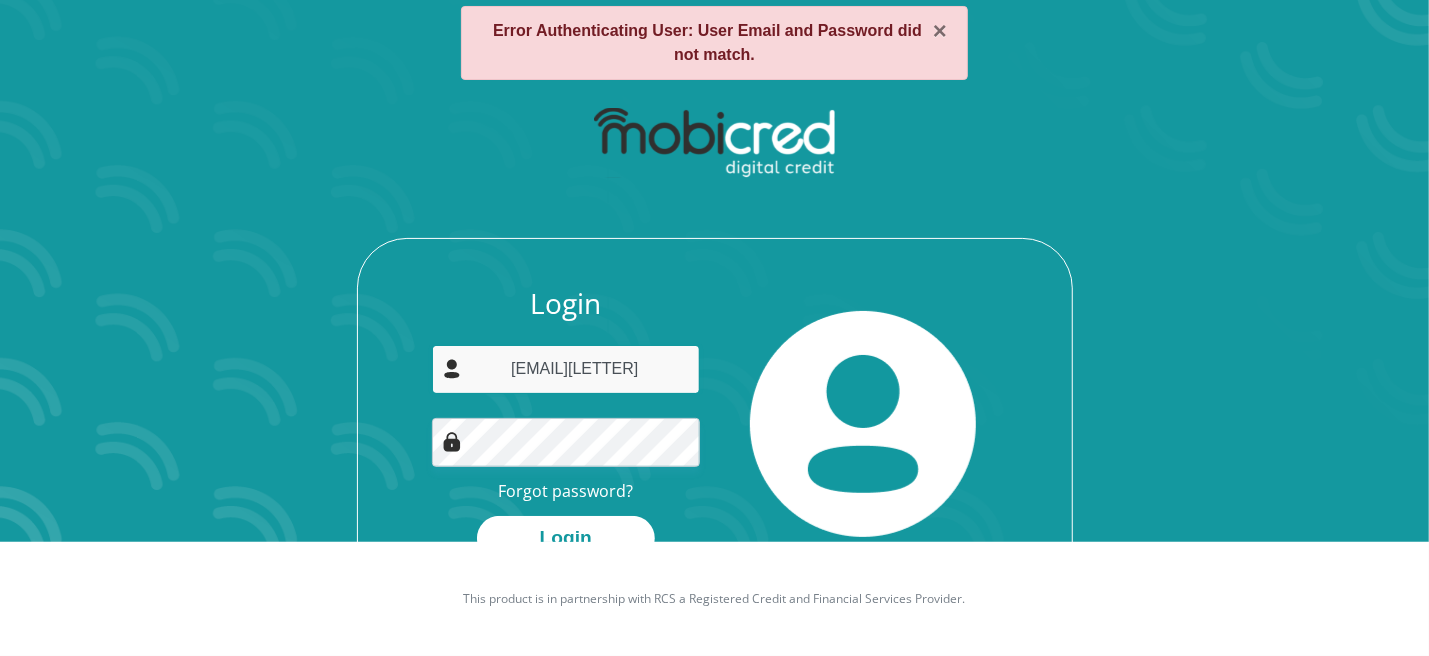 type on "[USERNAME]@[DOMAIN]" 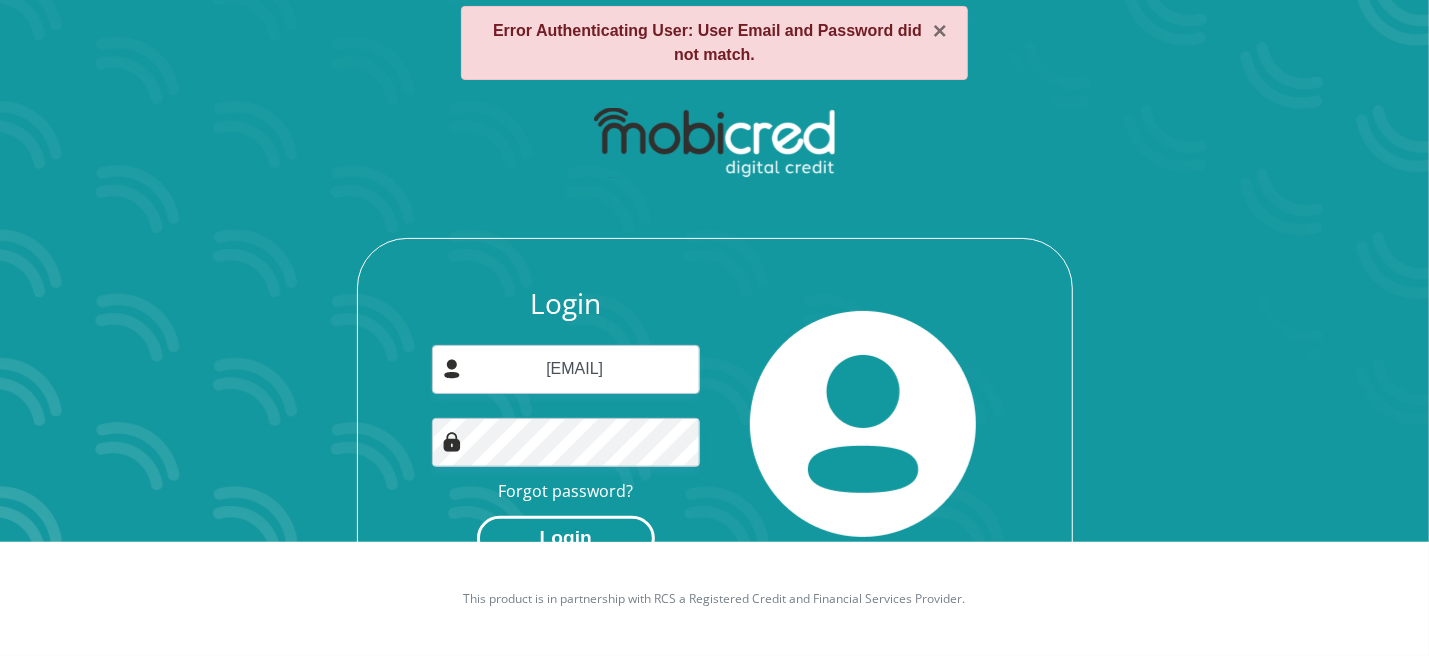 click on "Login" at bounding box center [566, 538] 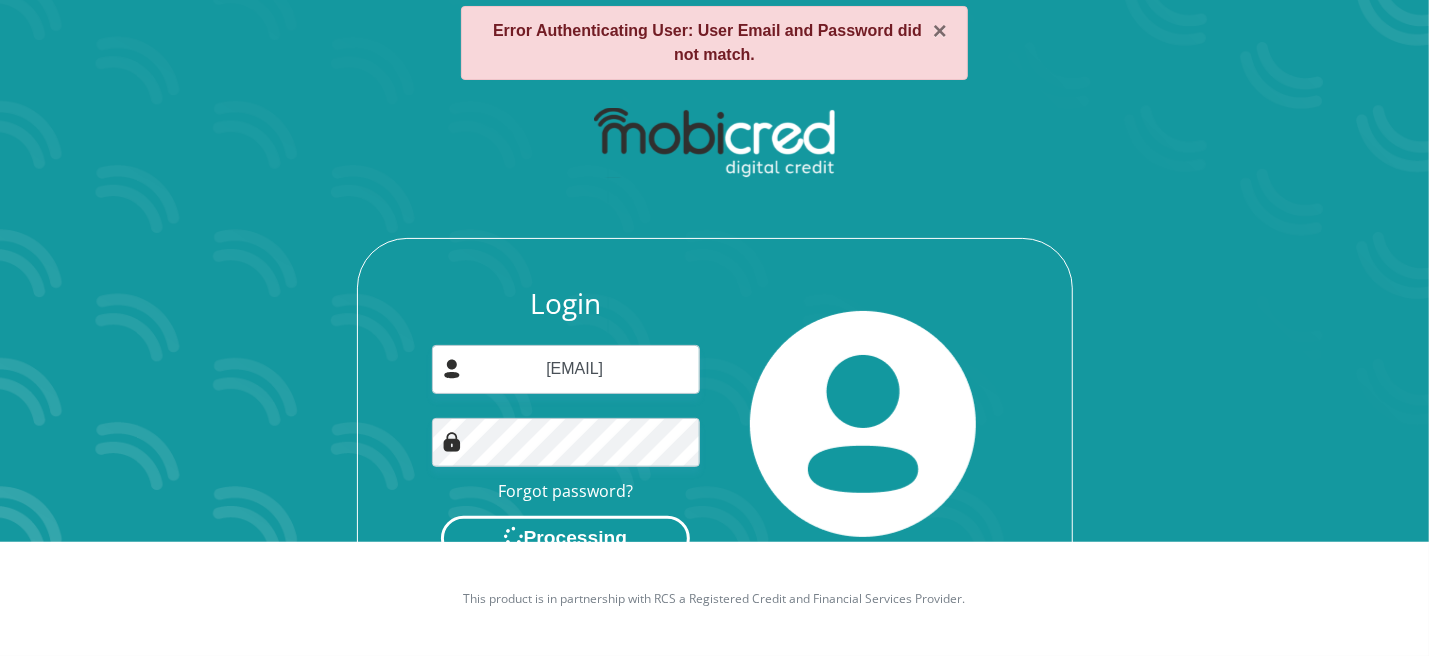 scroll, scrollTop: 0, scrollLeft: 0, axis: both 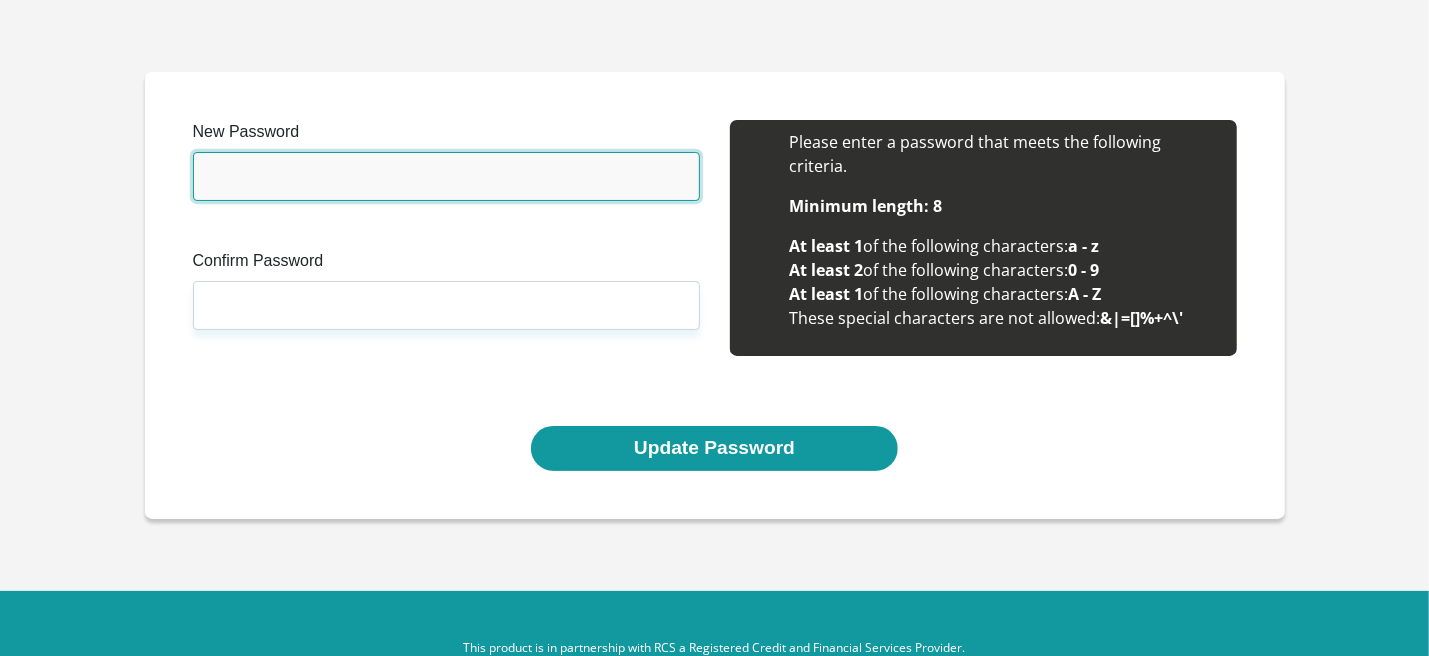 drag, startPoint x: 403, startPoint y: 188, endPoint x: 415, endPoint y: 194, distance: 13.416408 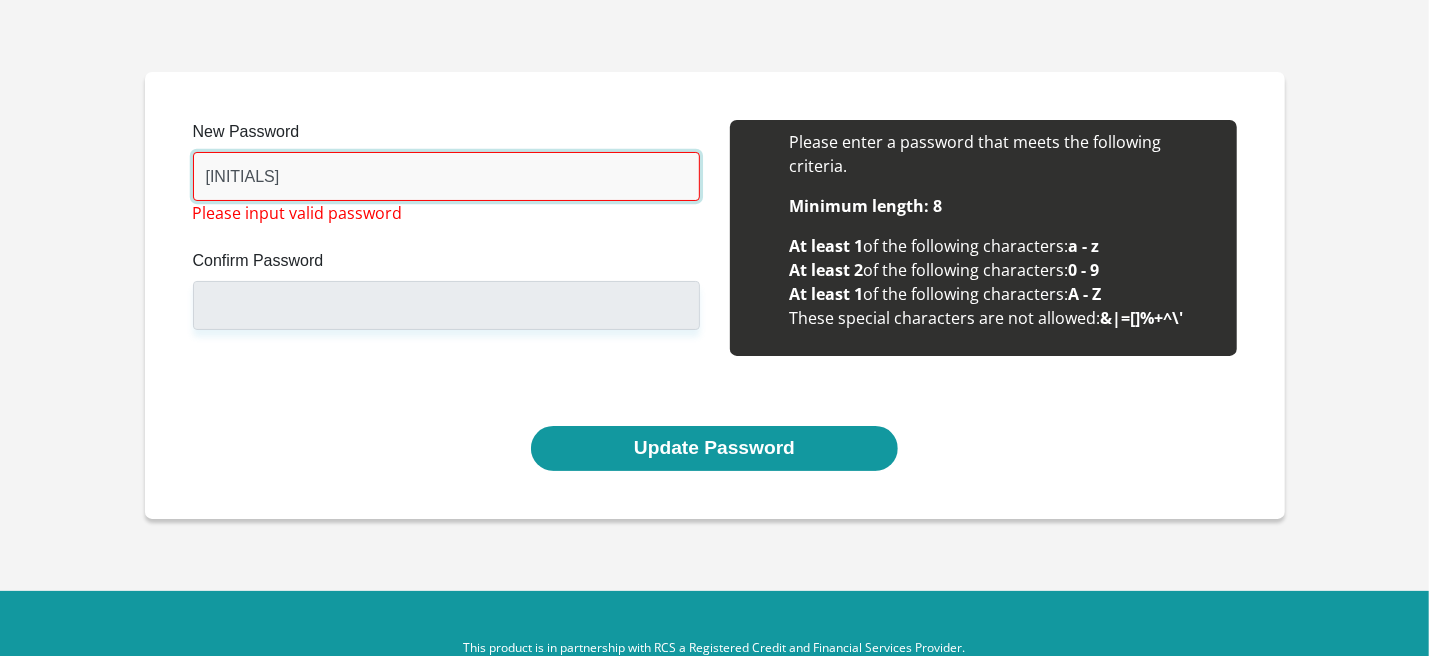 type on "I" 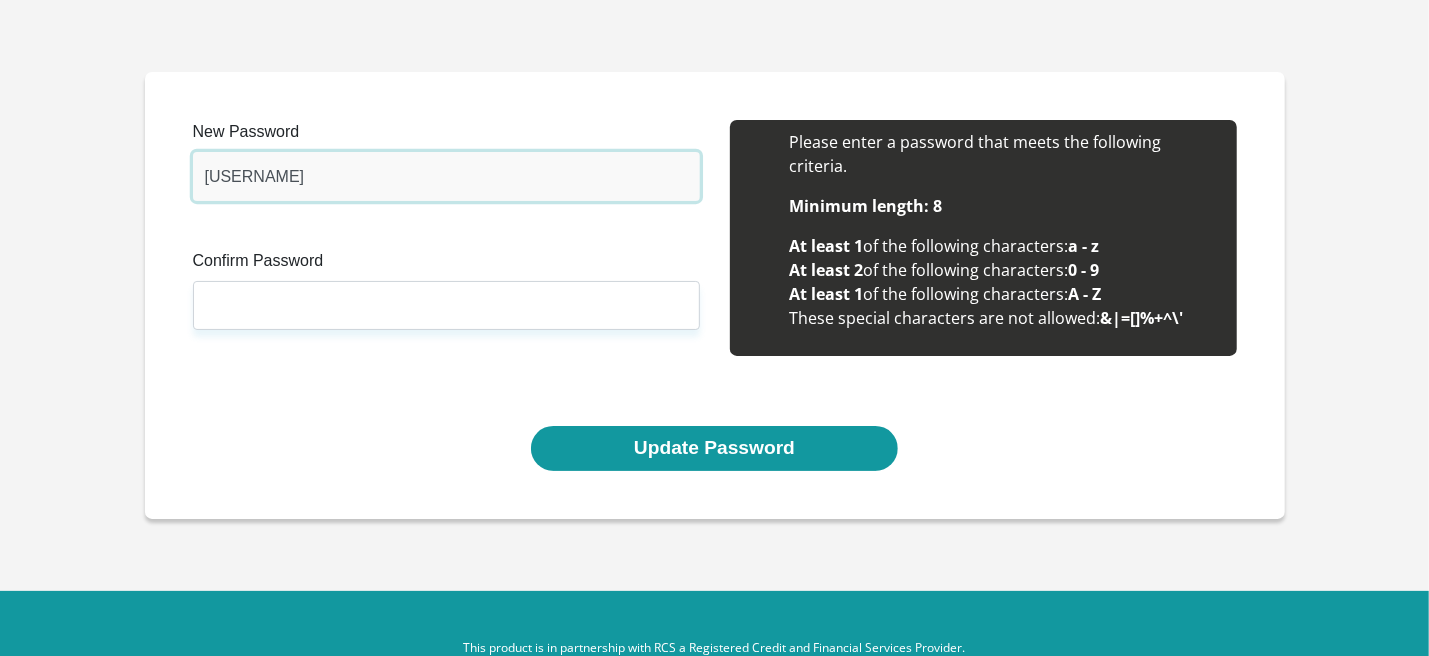 type on "BellaOzzy0424" 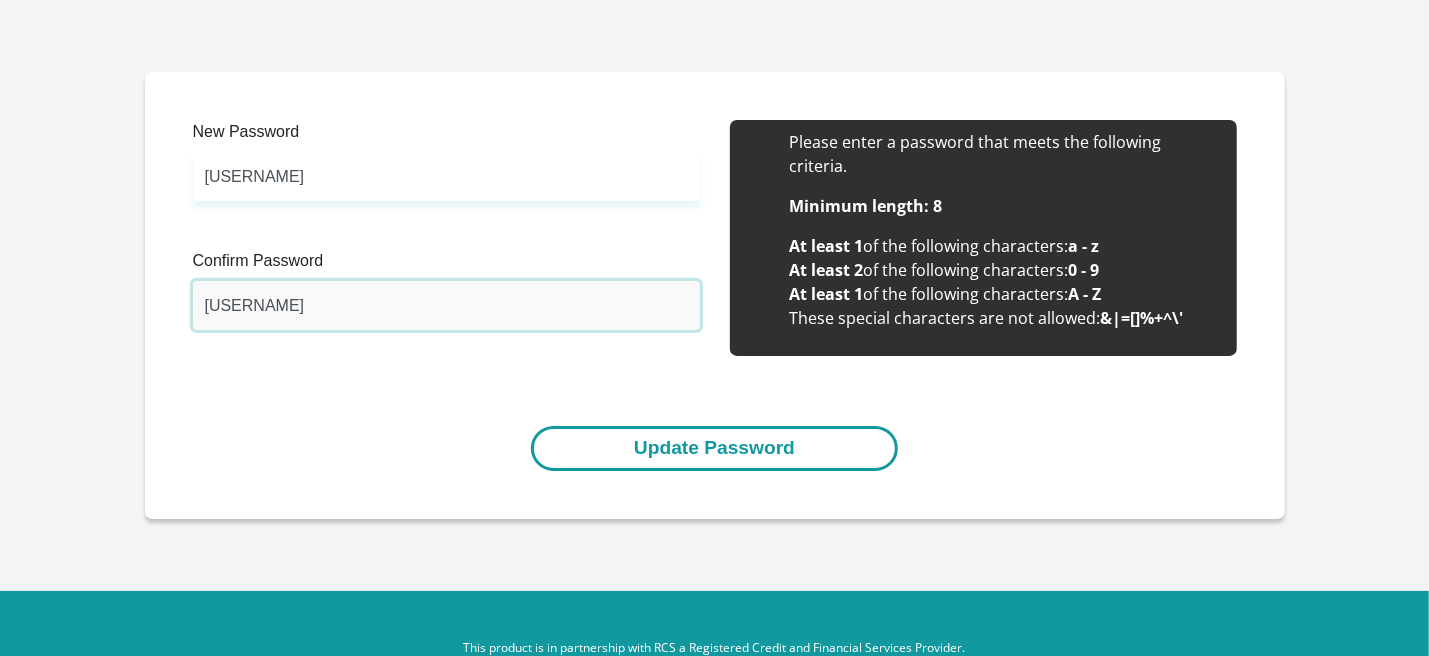 type on "BellaOzzy0424" 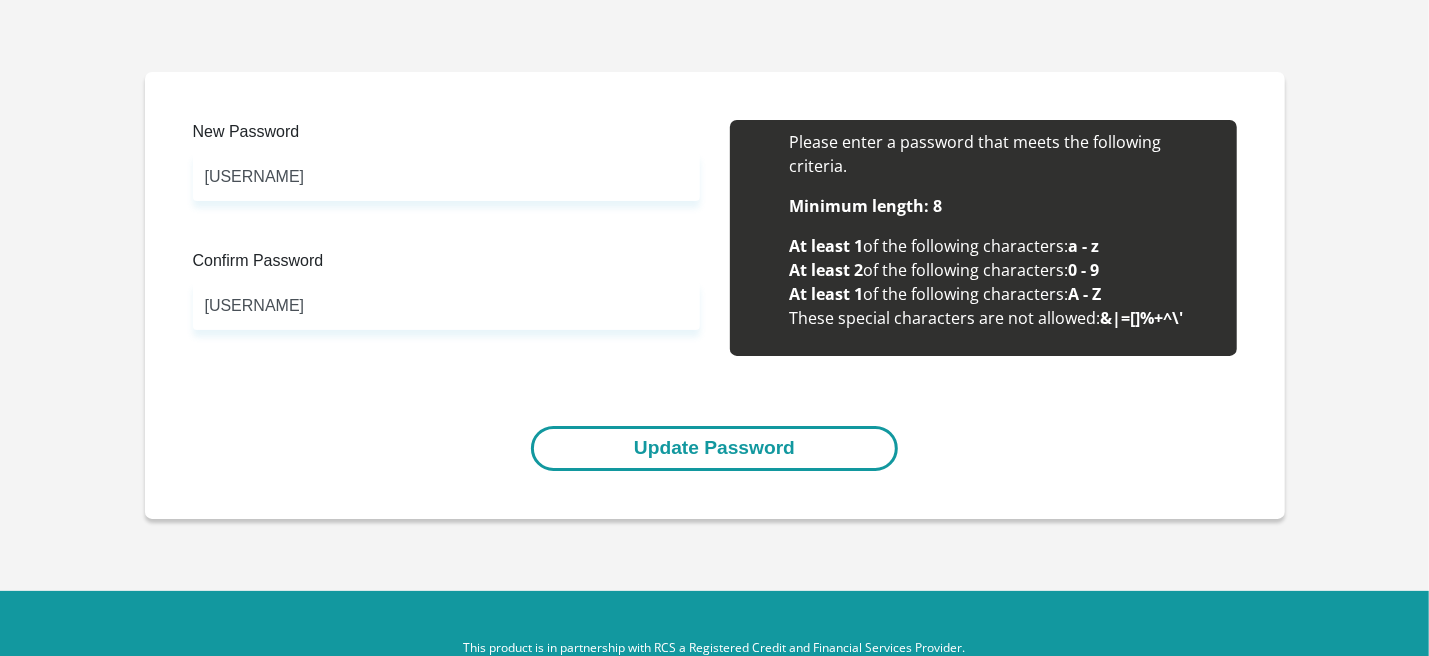 click on "Update Password" at bounding box center (714, 448) 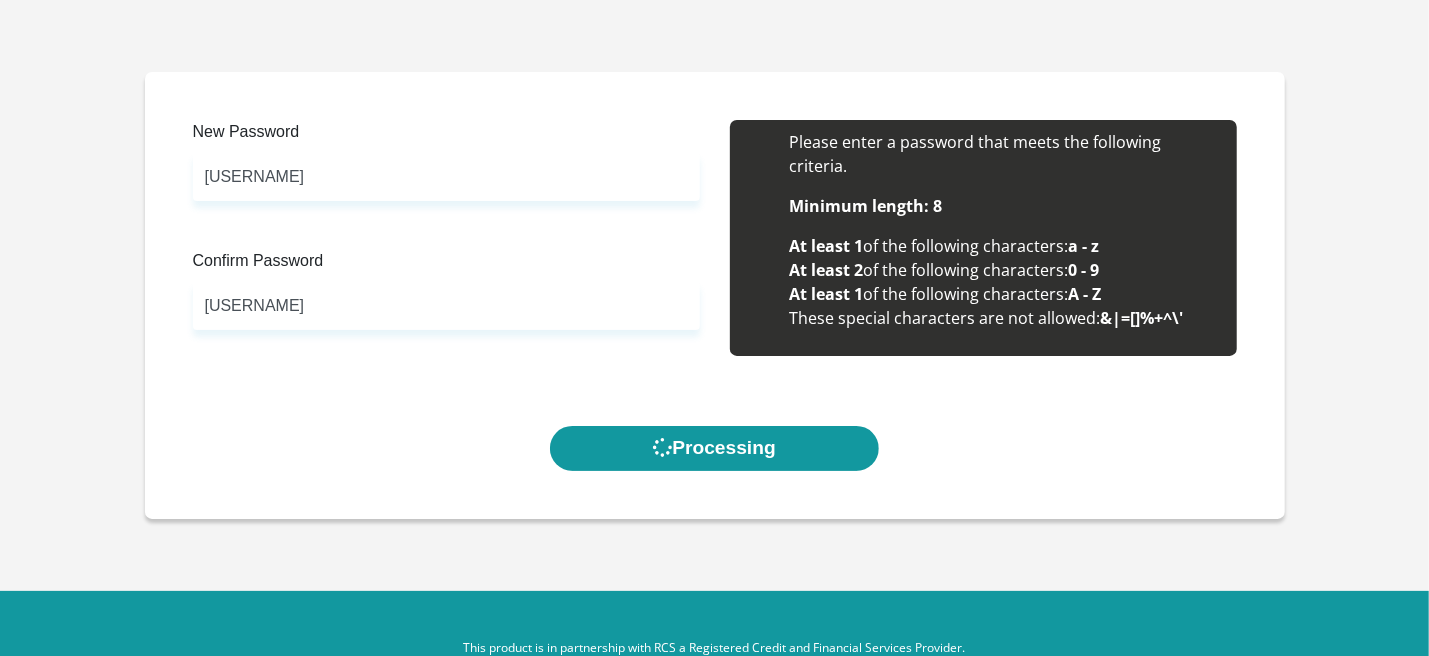 scroll, scrollTop: 0, scrollLeft: 0, axis: both 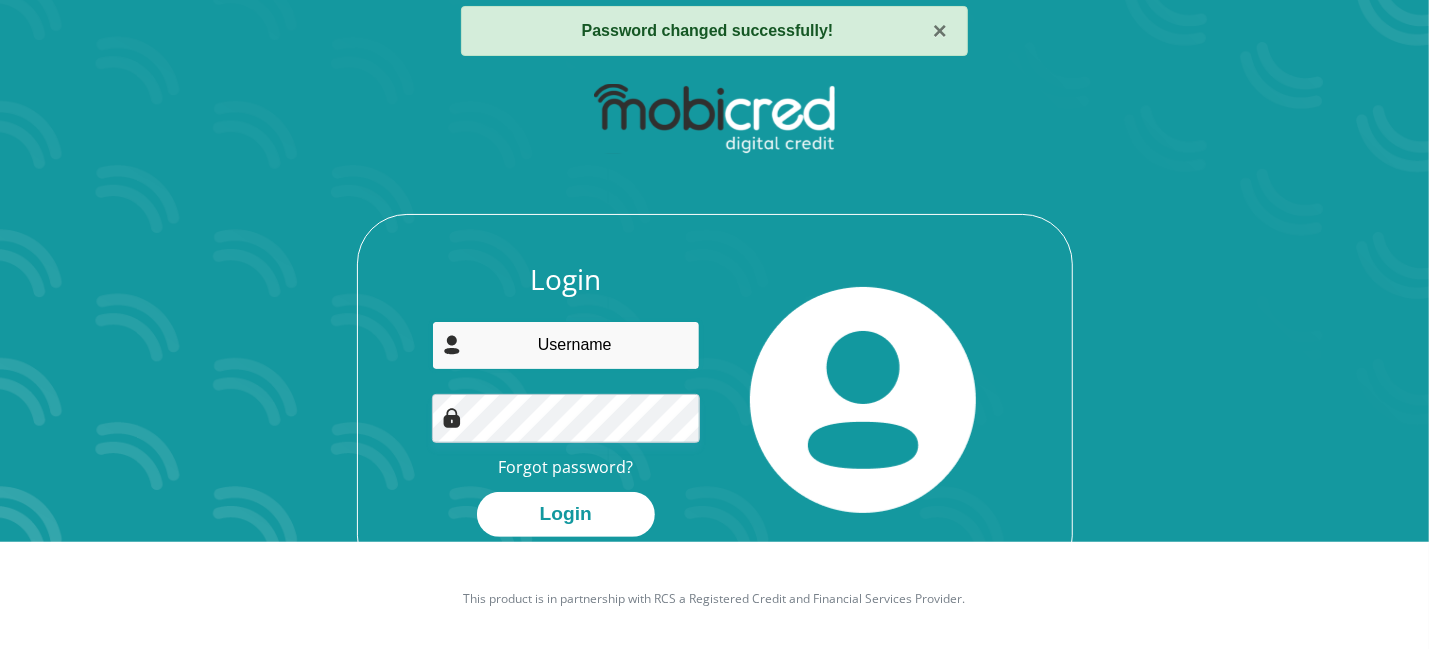 click at bounding box center [566, 345] 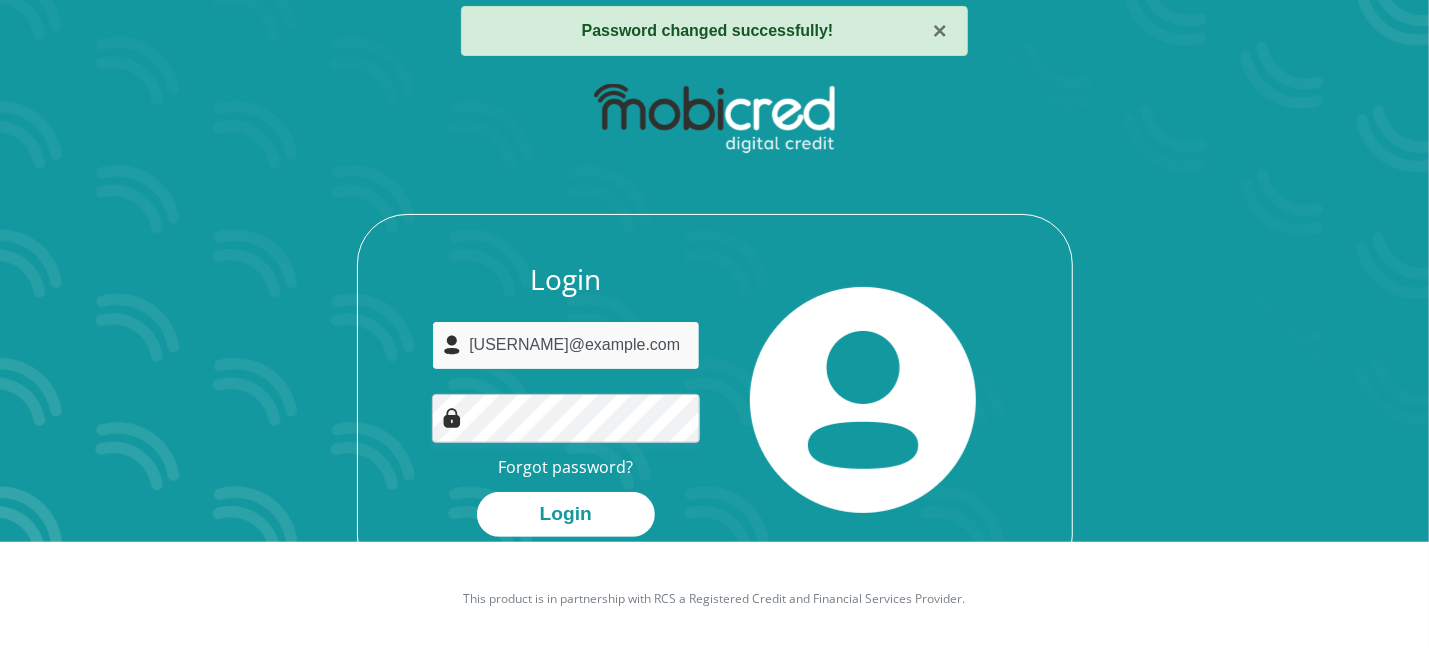 type on "[USERNAME]@example.com" 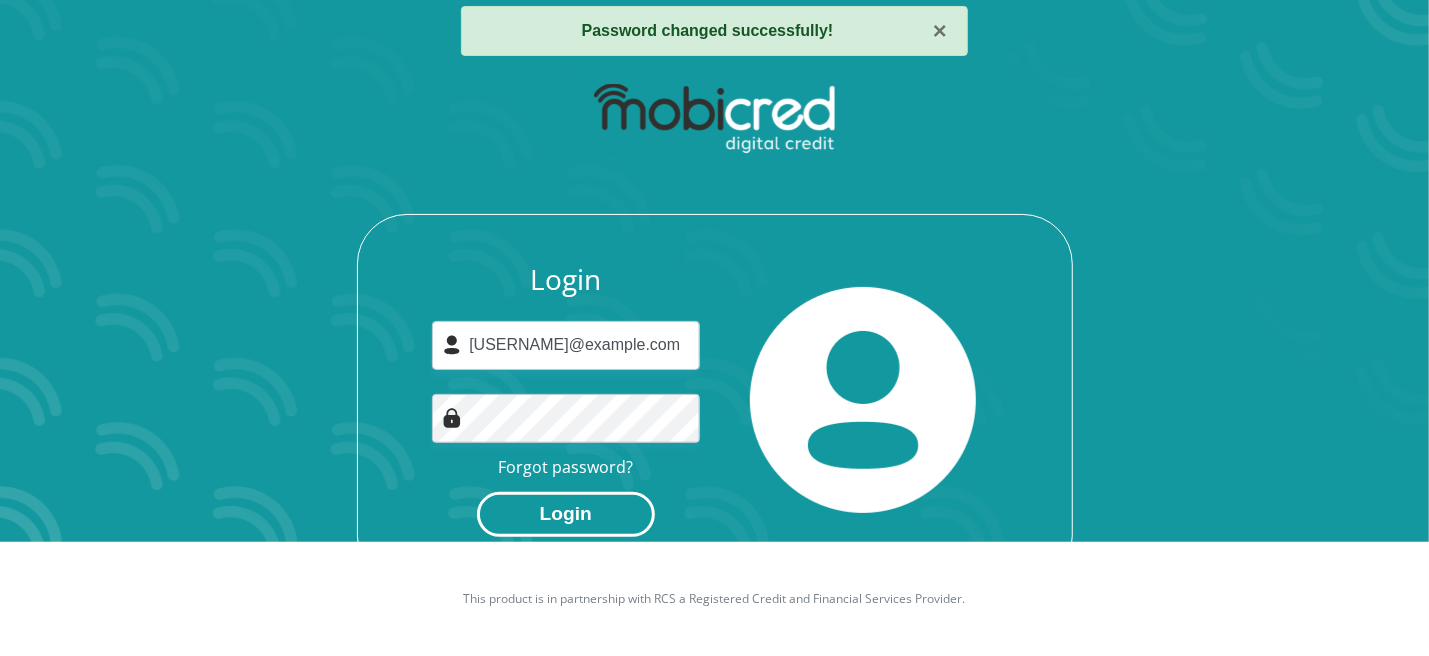 click on "Login" at bounding box center [566, 514] 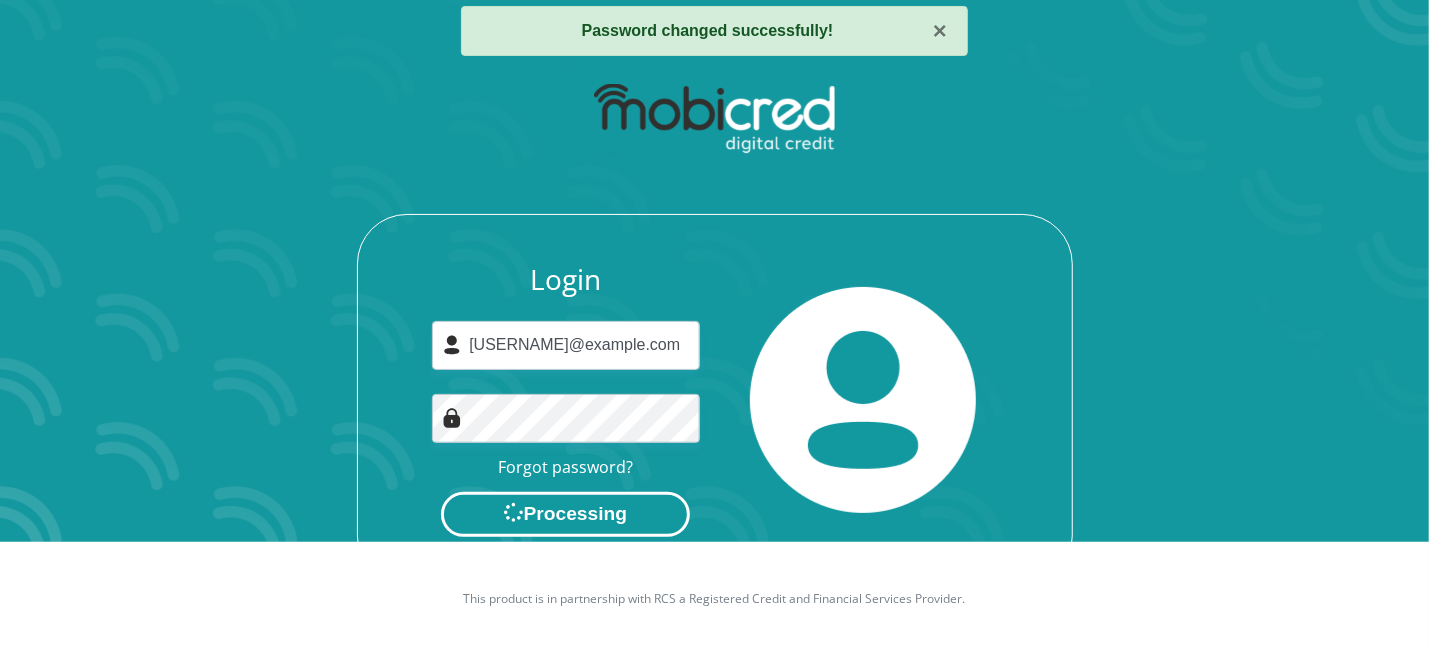 scroll, scrollTop: 0, scrollLeft: 0, axis: both 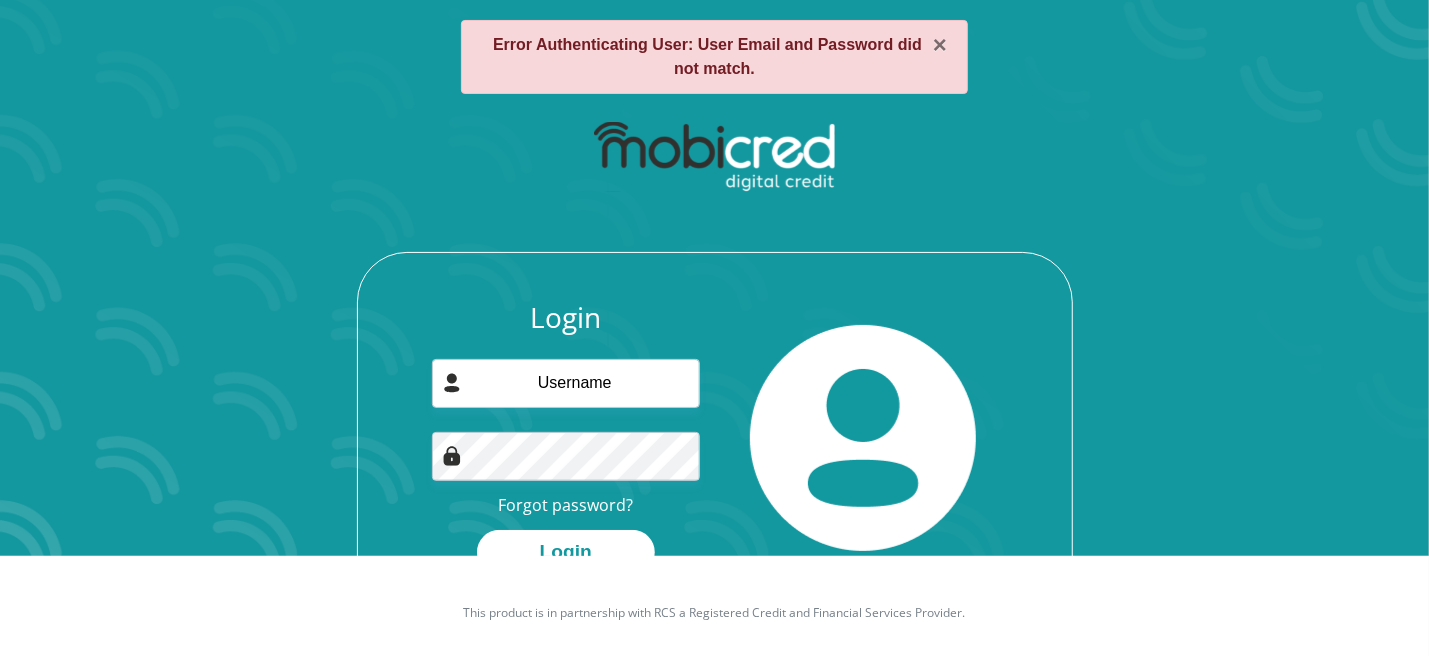 click on "Login
Forgot password?
Login" at bounding box center (566, 438) 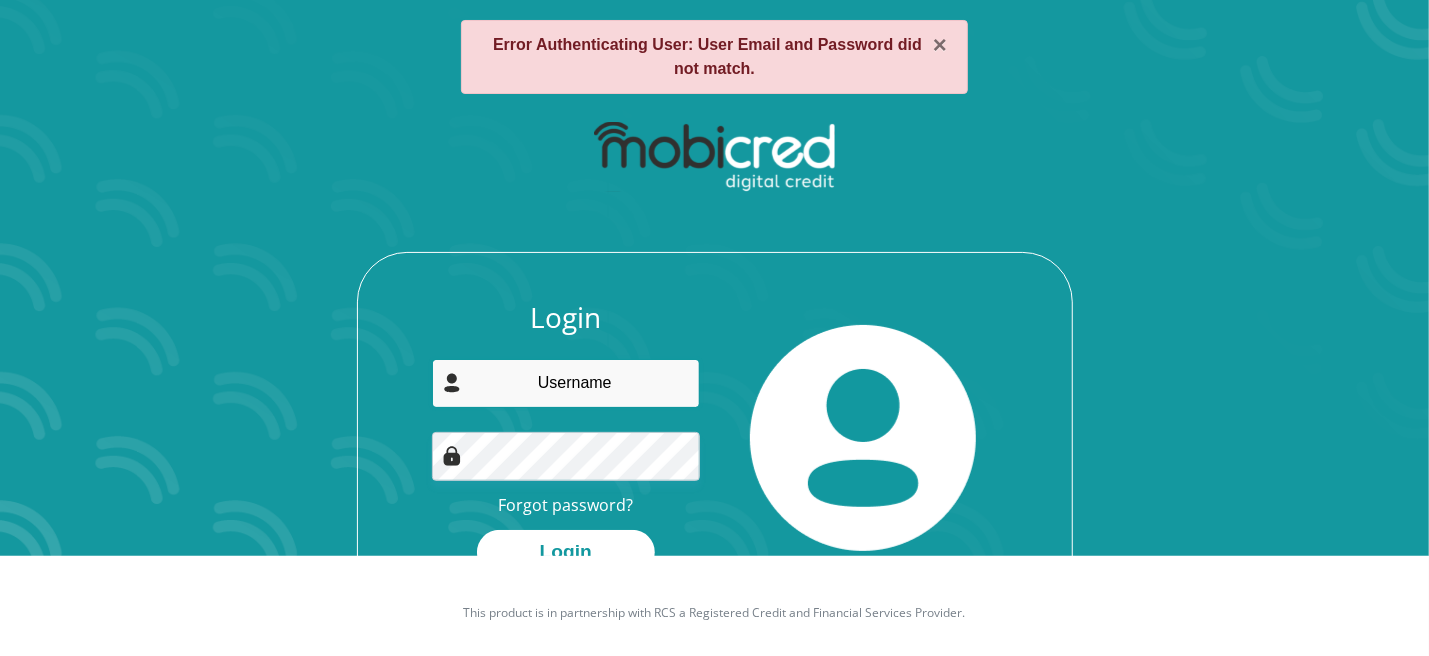 click at bounding box center (566, 383) 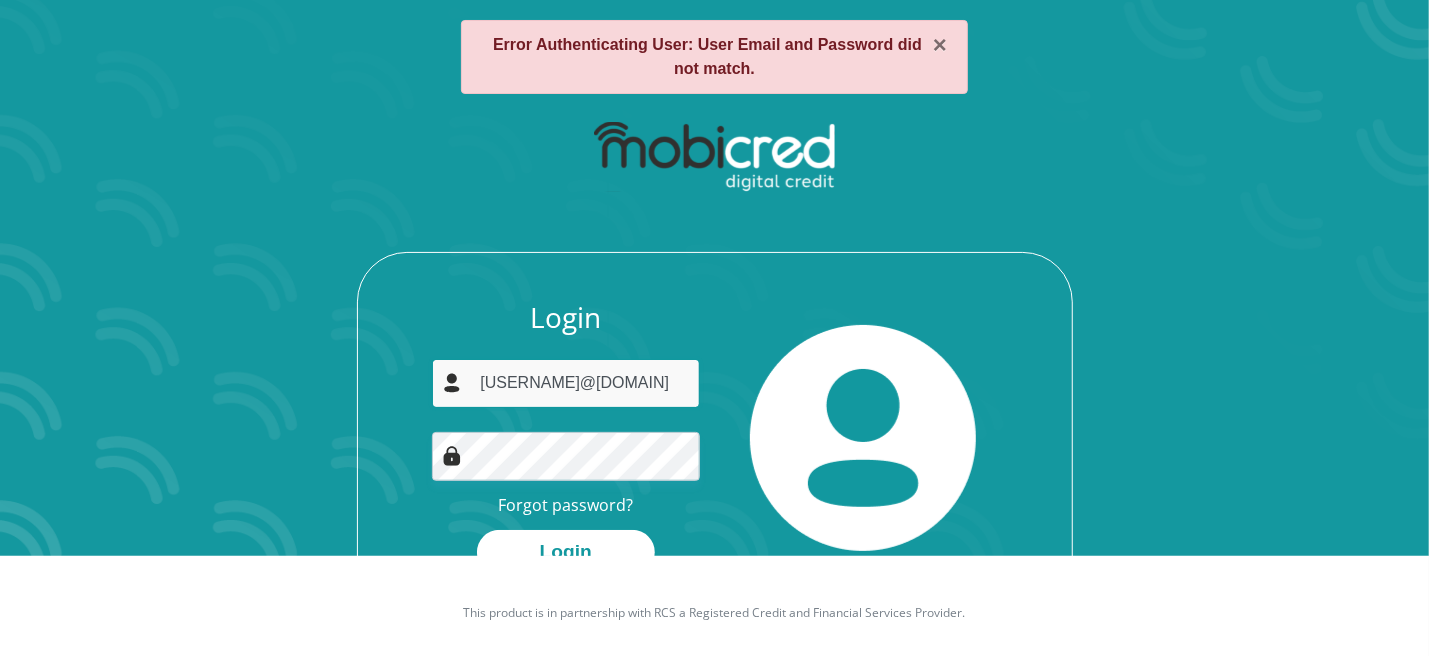 type on "[USERNAME]@[DOMAIN]" 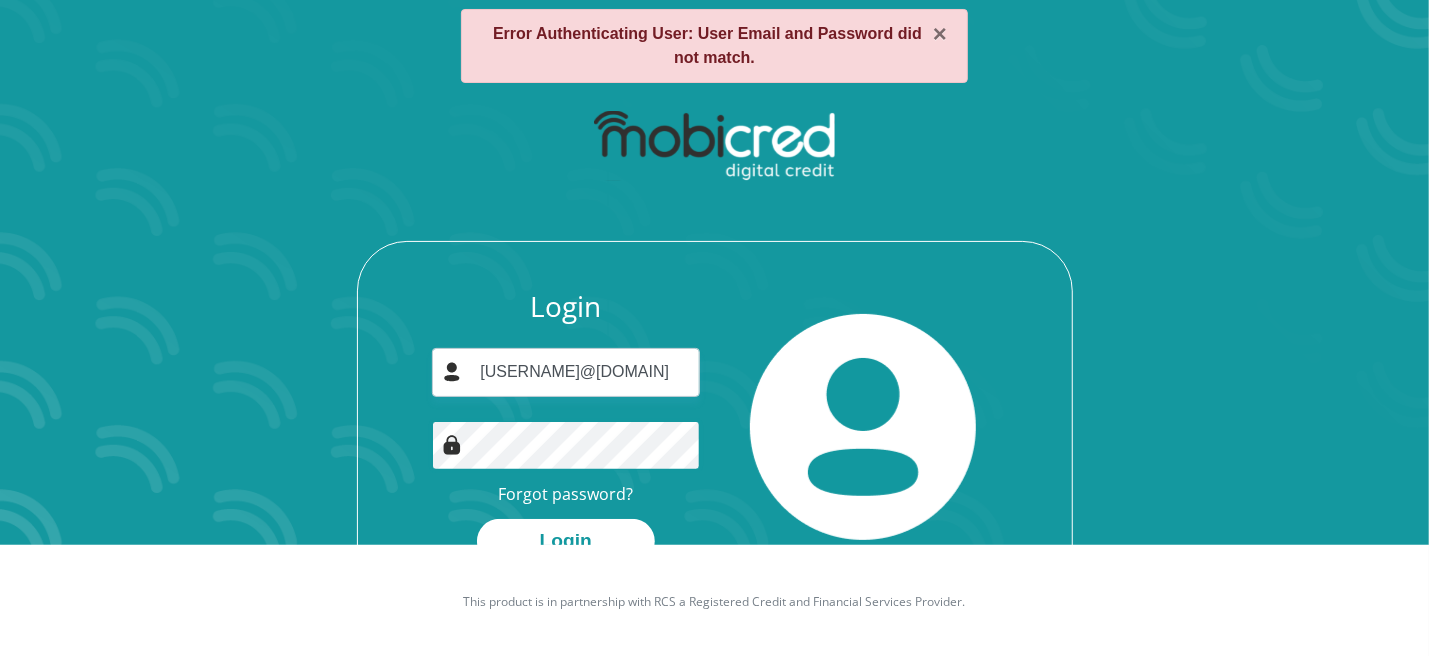 scroll, scrollTop: 114, scrollLeft: 0, axis: vertical 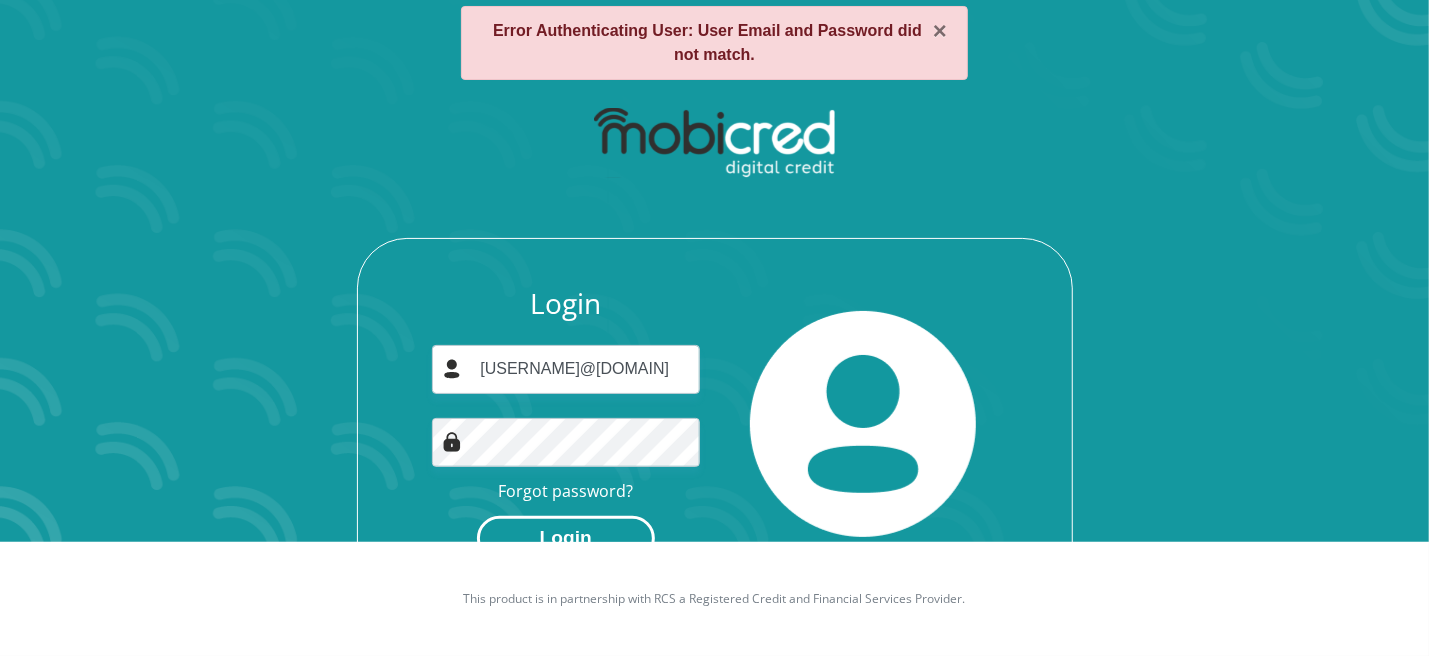 click on "Login" at bounding box center (566, 538) 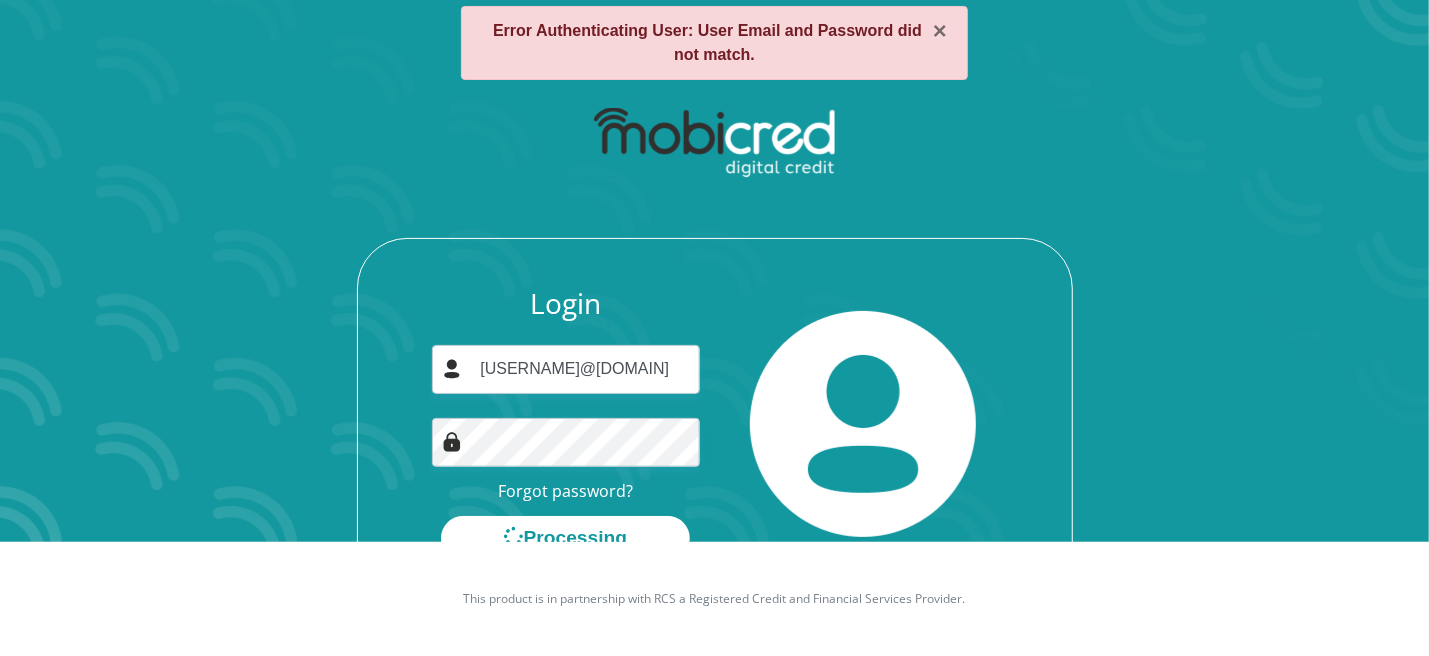 scroll, scrollTop: 0, scrollLeft: 0, axis: both 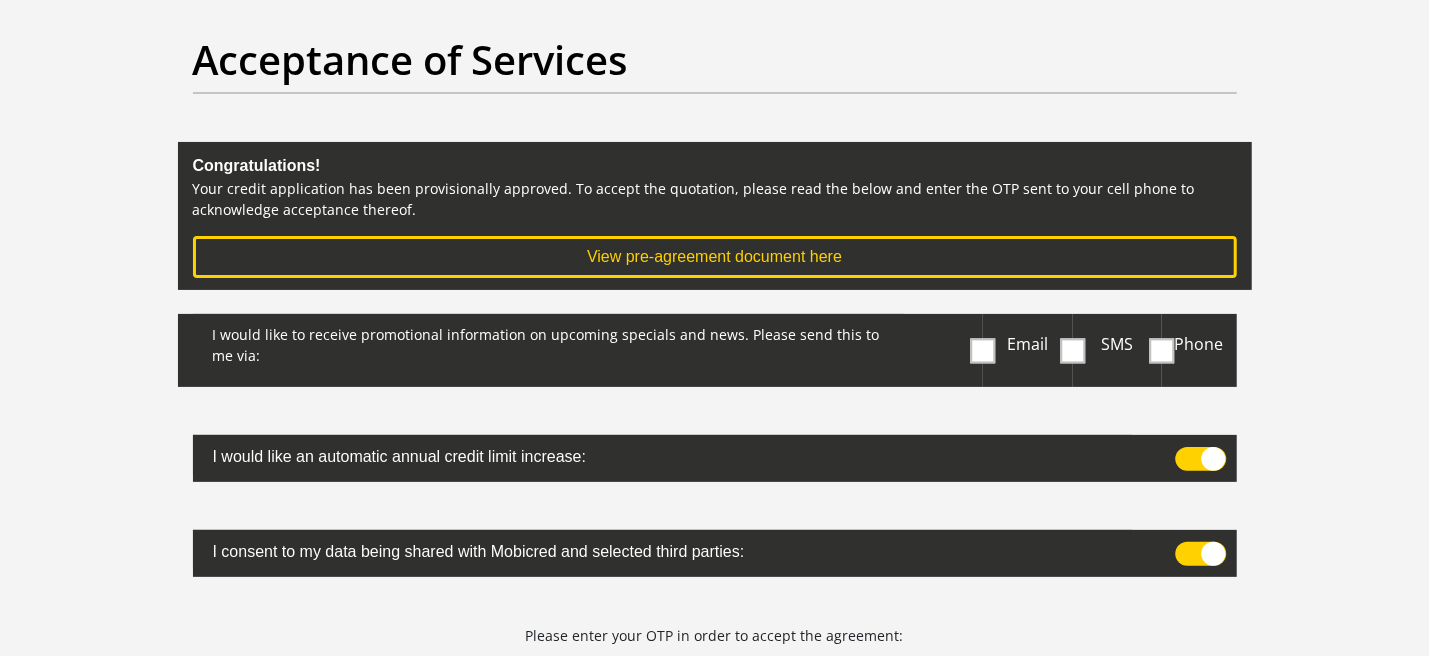 click at bounding box center [1072, 350] 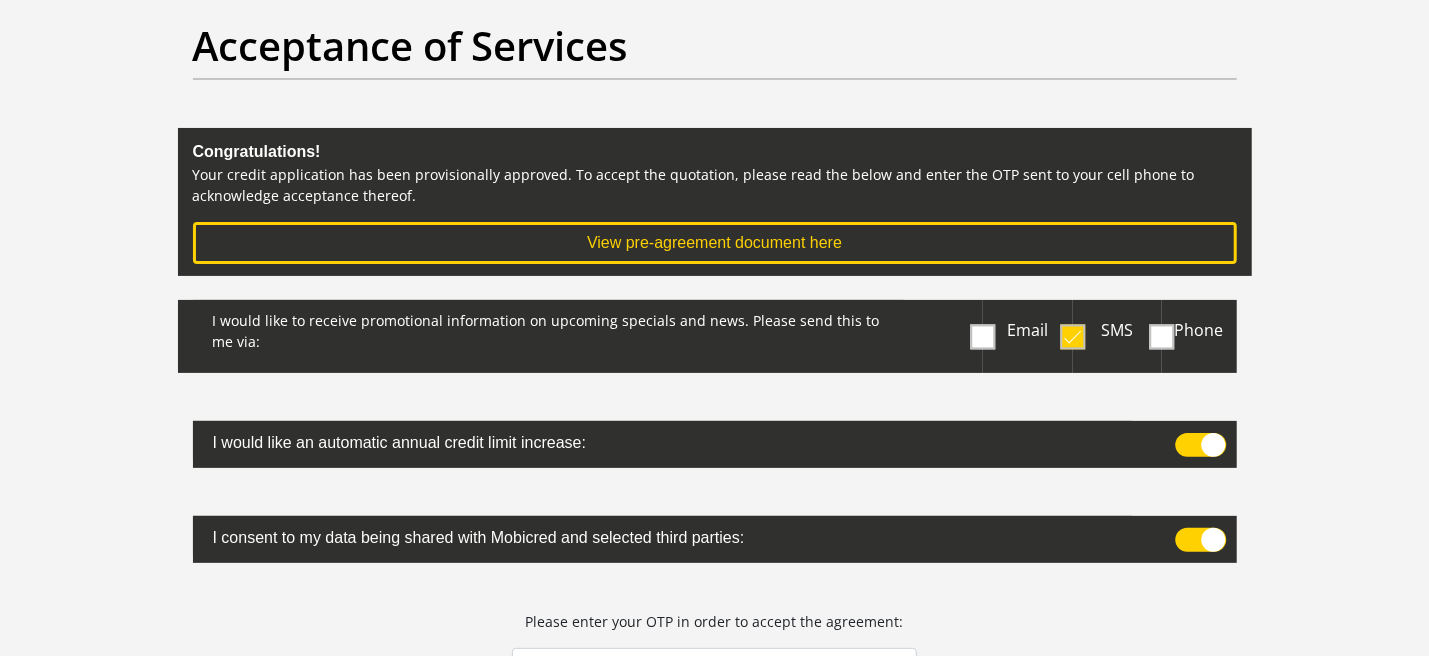 scroll, scrollTop: 400, scrollLeft: 0, axis: vertical 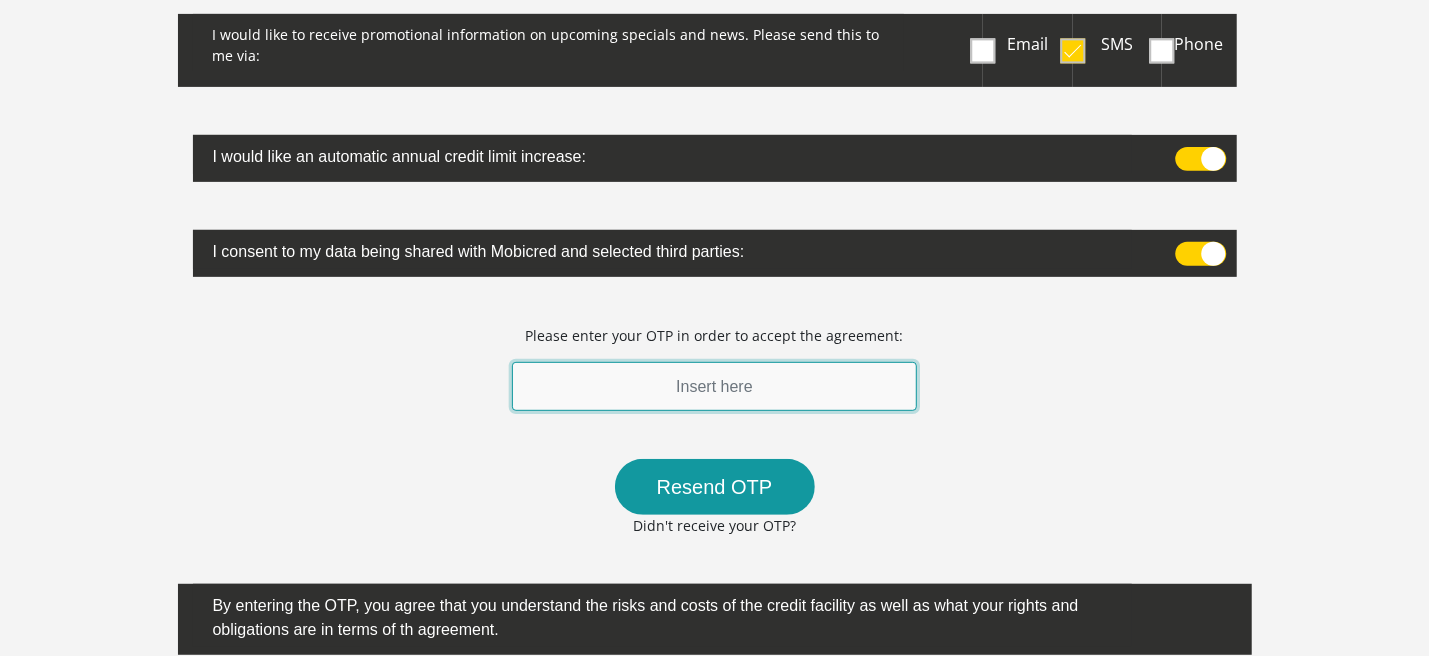 click at bounding box center [715, 386] 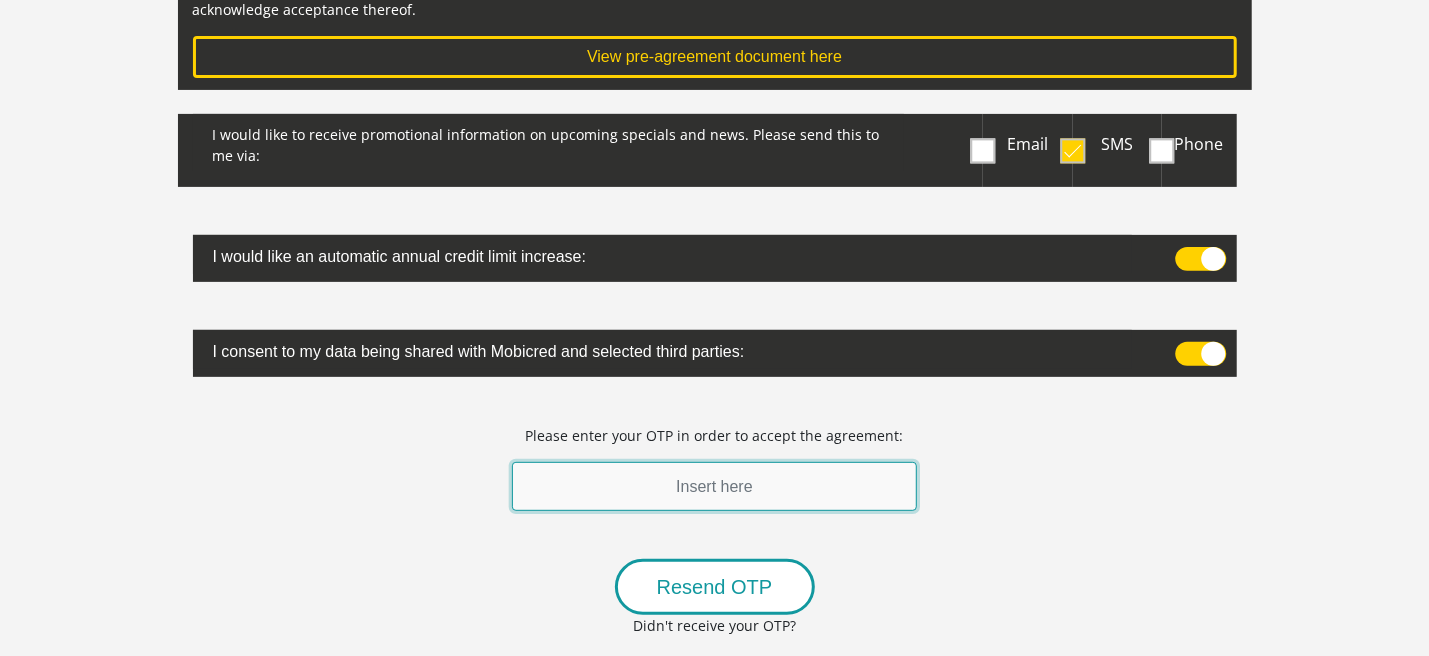 scroll, scrollTop: 499, scrollLeft: 0, axis: vertical 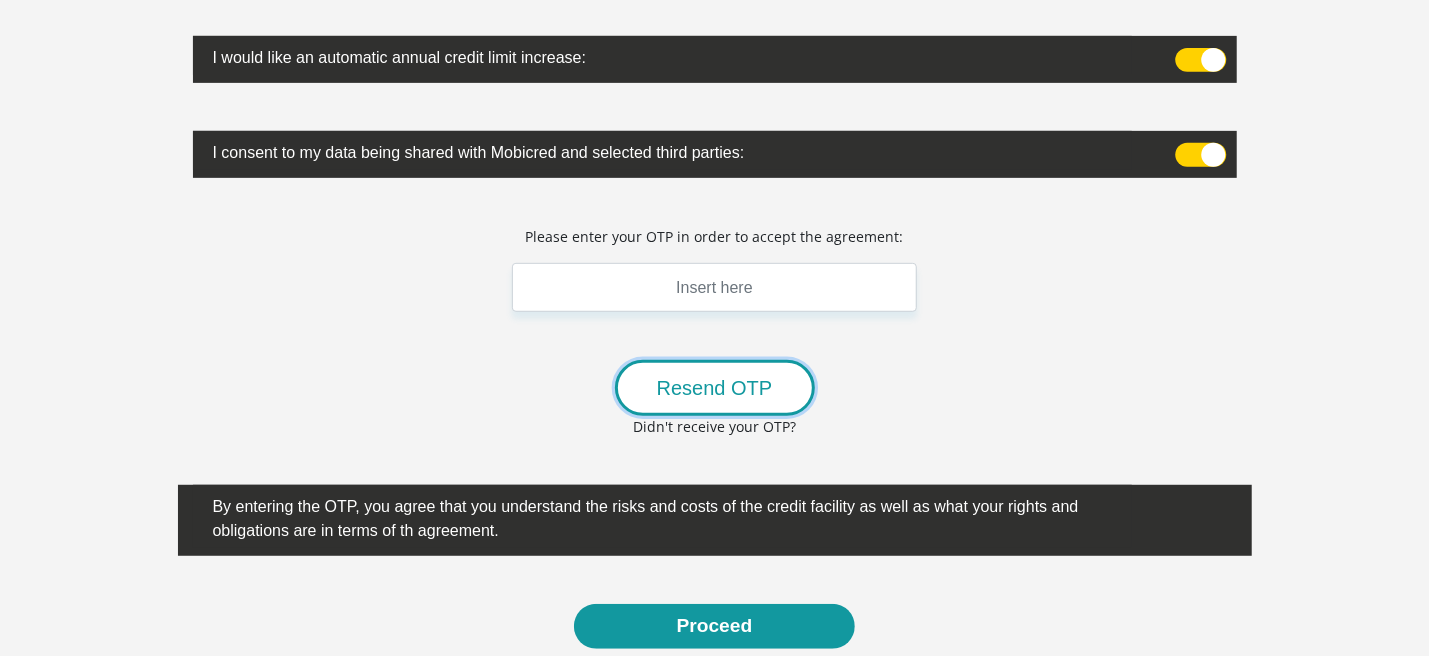 click on "Resend OTP" at bounding box center [715, 388] 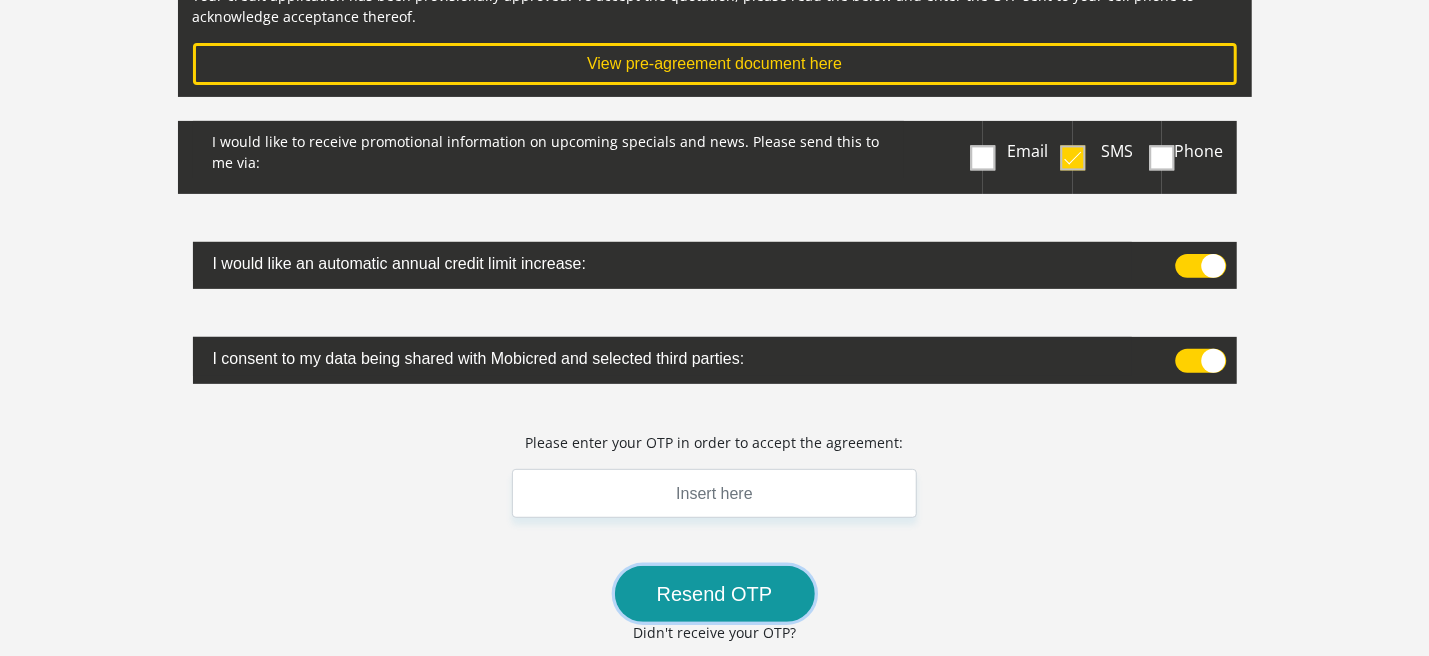 scroll, scrollTop: 0, scrollLeft: 0, axis: both 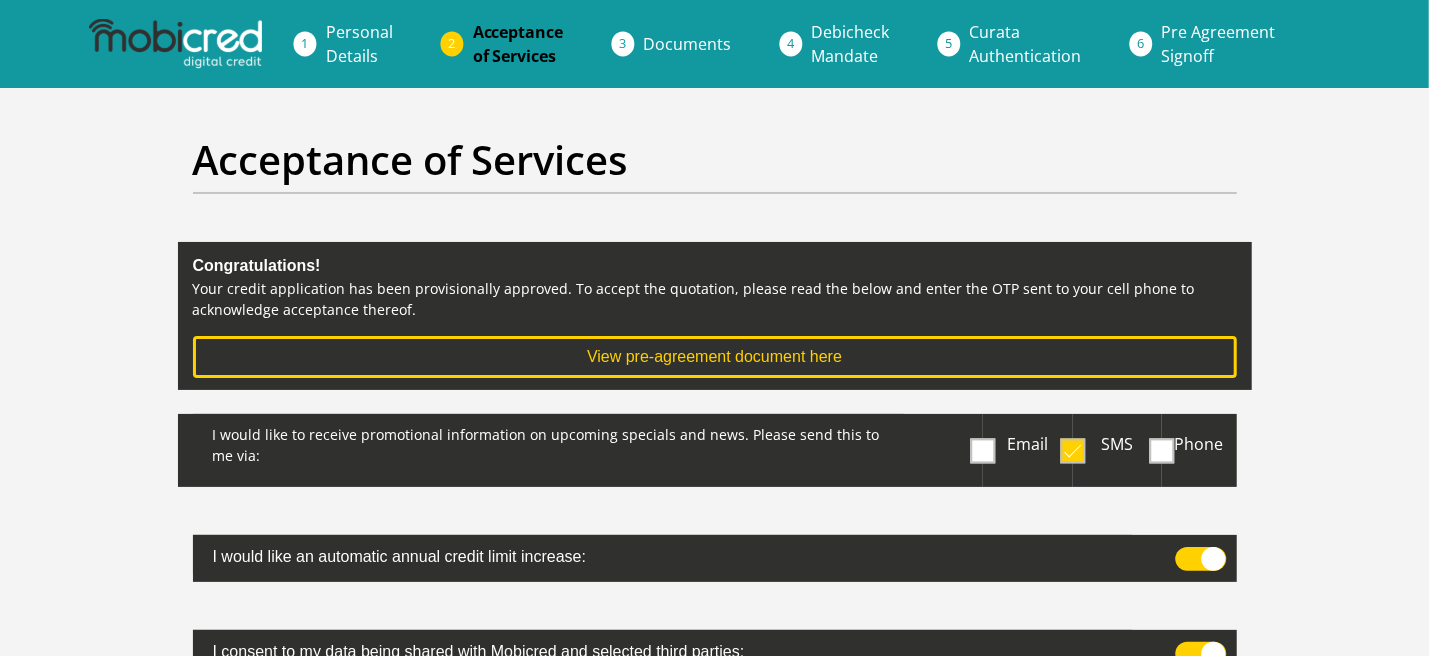 click on "Personal  Details" at bounding box center [359, 44] 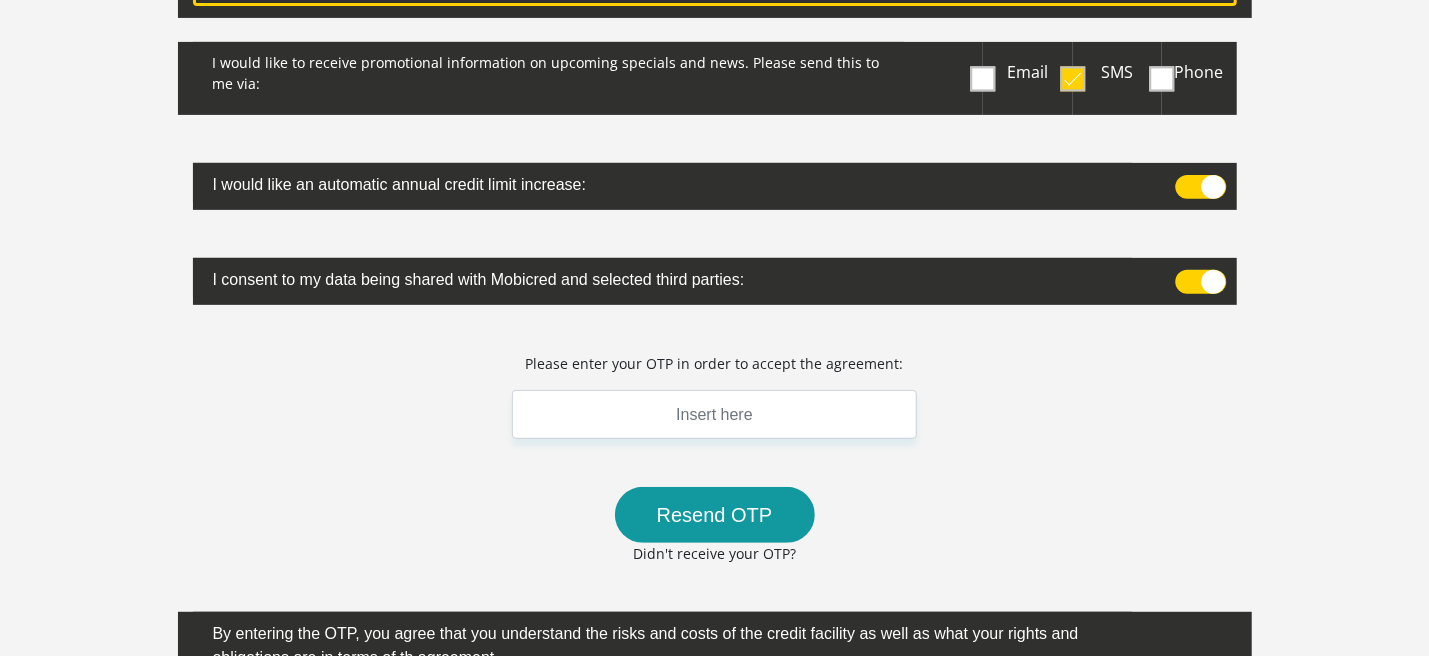 scroll, scrollTop: 272, scrollLeft: 0, axis: vertical 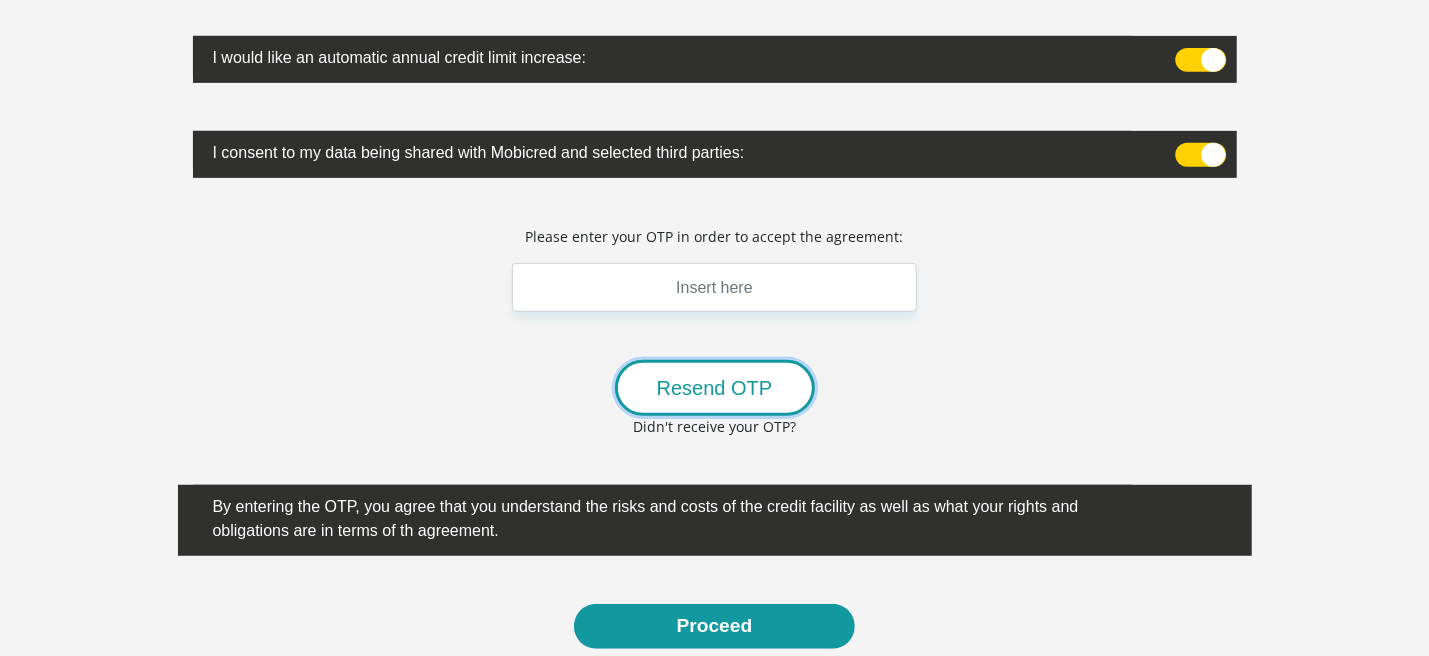 click on "Resend OTP" at bounding box center (715, 388) 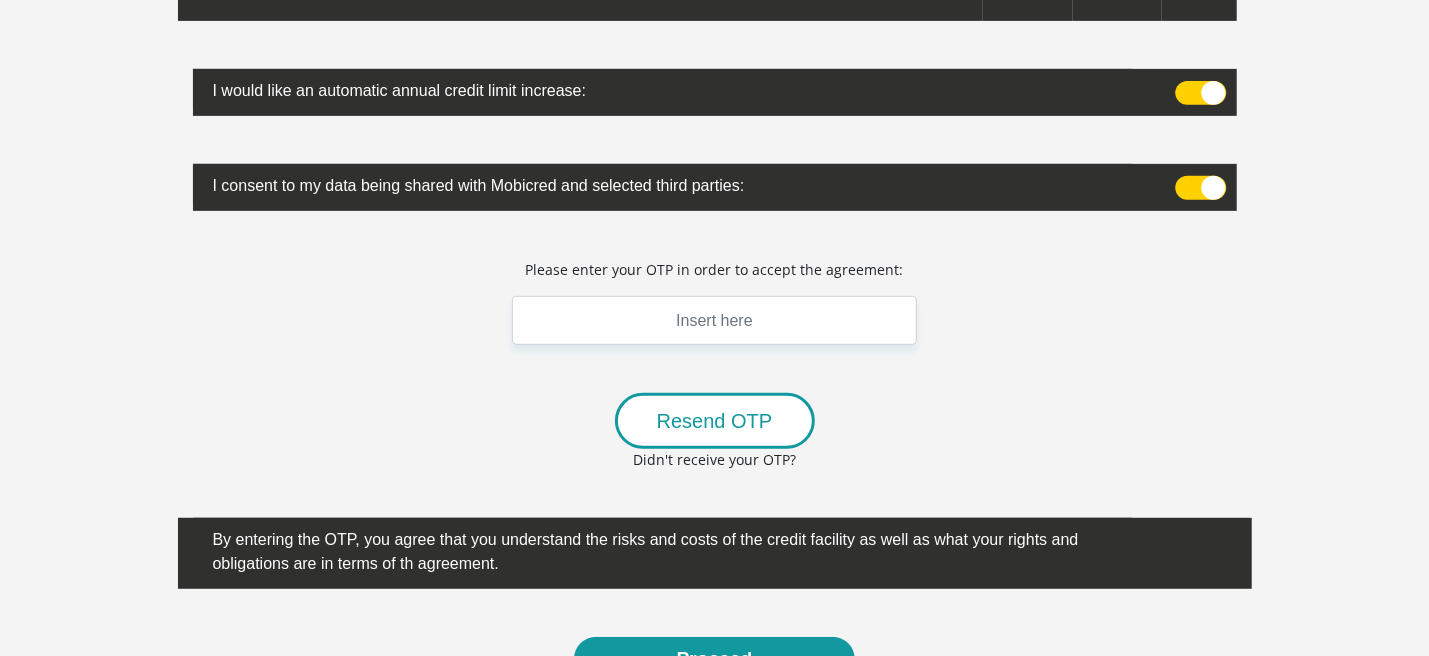 scroll, scrollTop: 499, scrollLeft: 0, axis: vertical 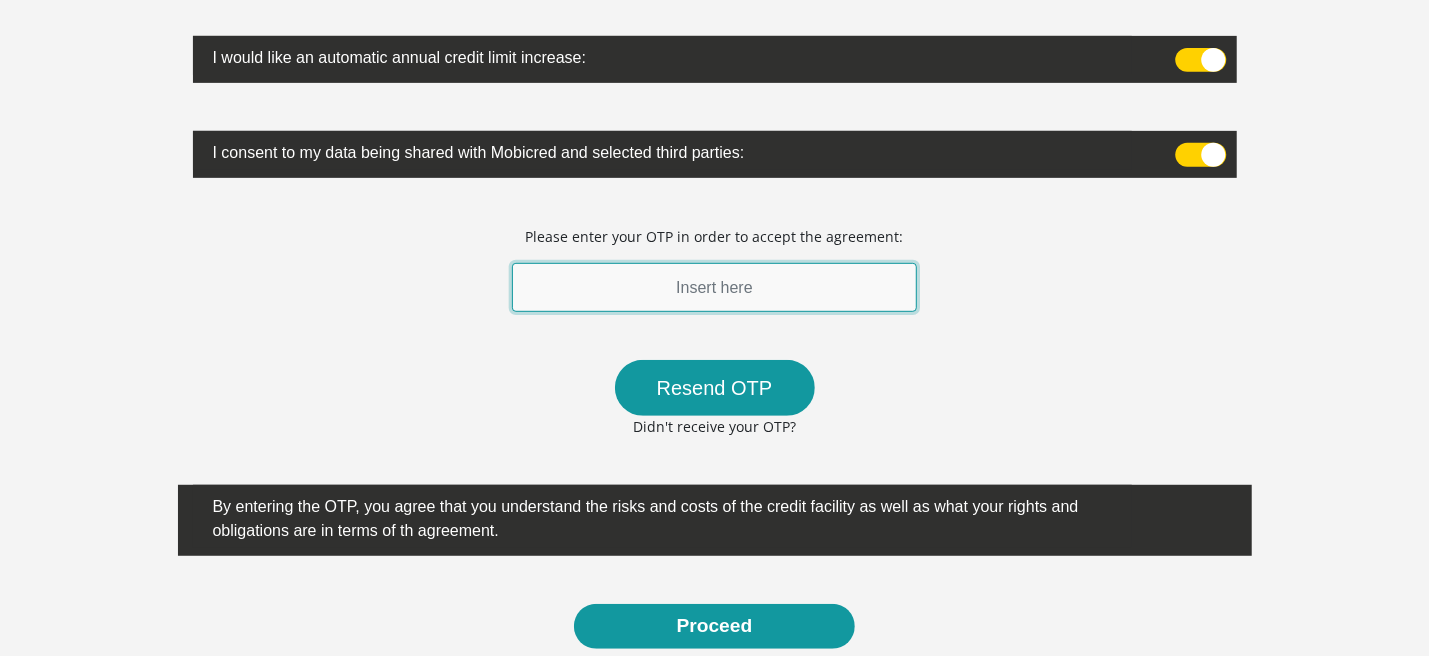 click at bounding box center [715, 287] 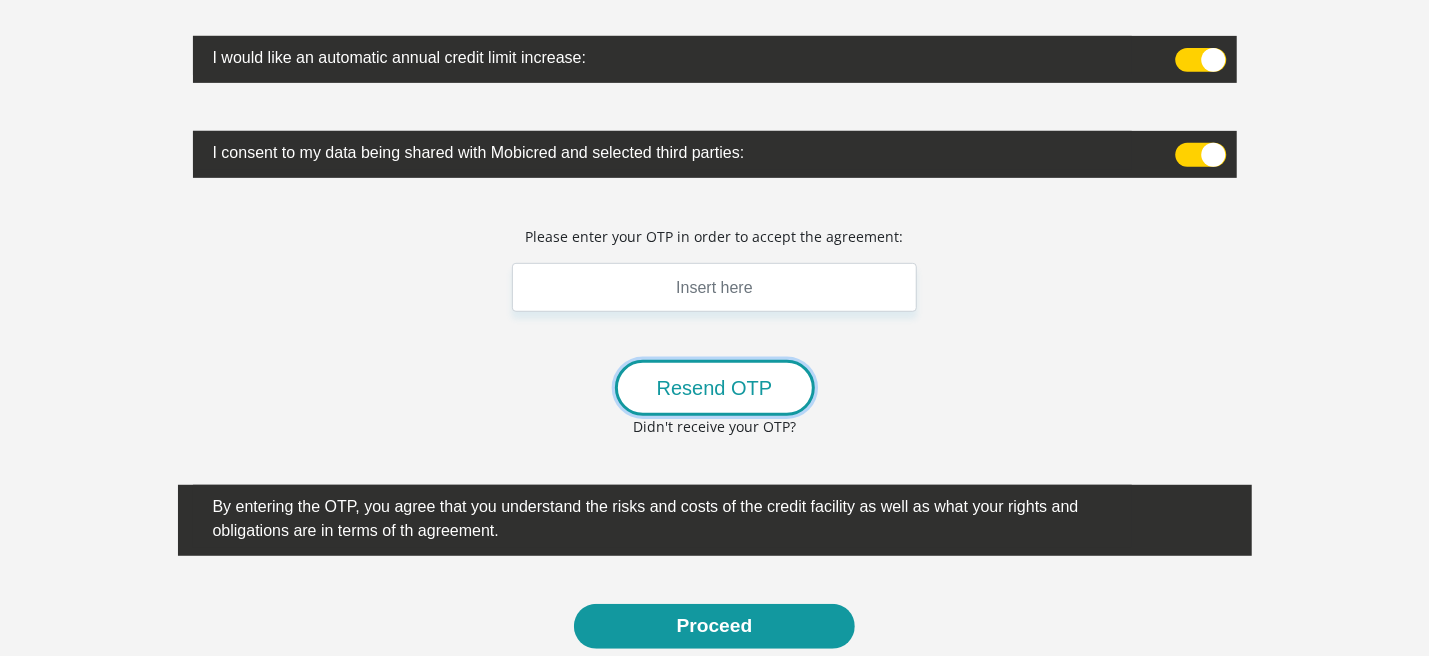 click on "Resend OTP" at bounding box center [715, 388] 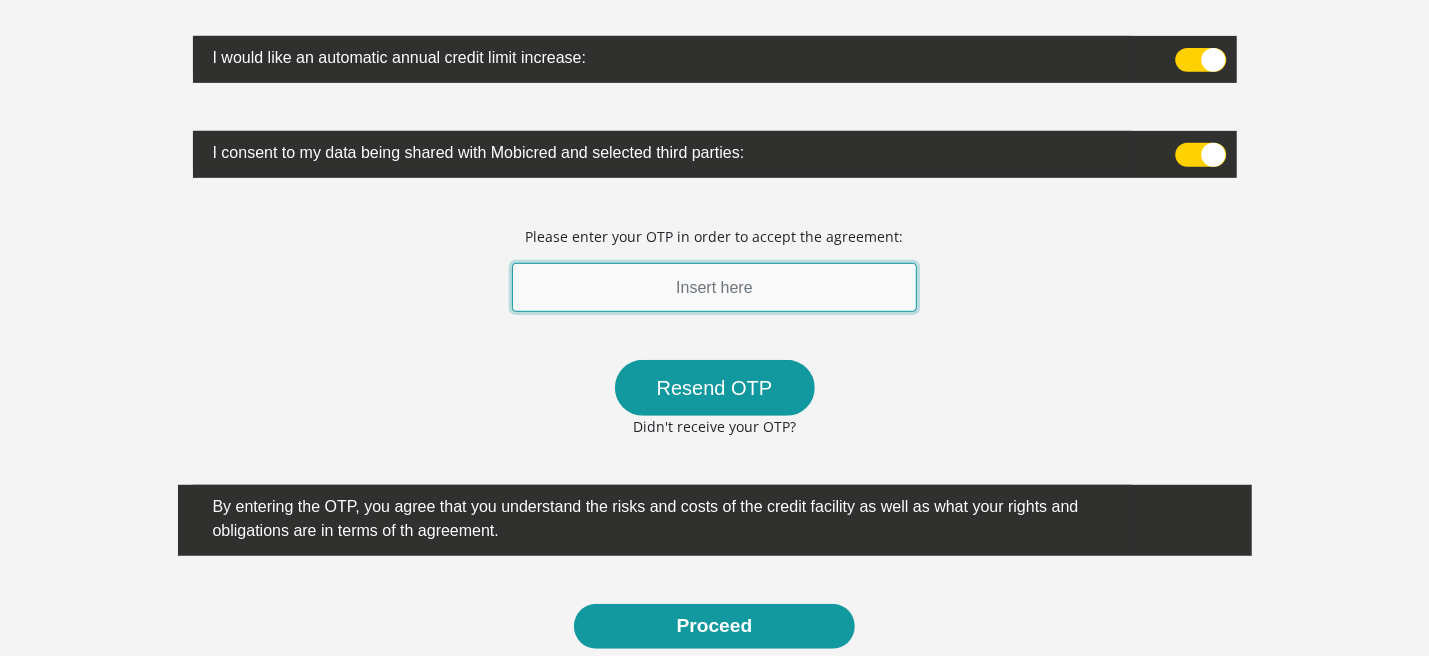 drag, startPoint x: 702, startPoint y: 283, endPoint x: 633, endPoint y: 291, distance: 69.46222 